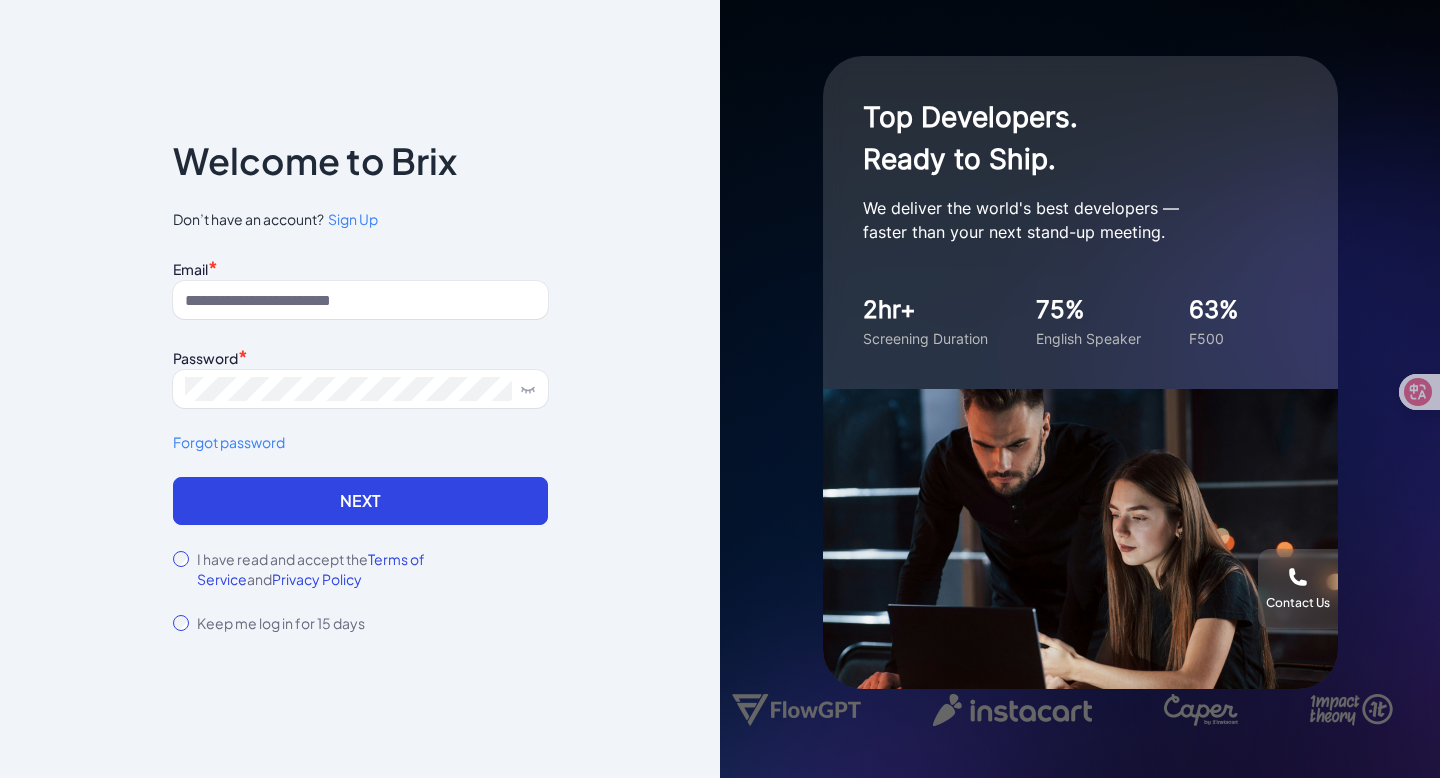 scroll, scrollTop: 0, scrollLeft: 0, axis: both 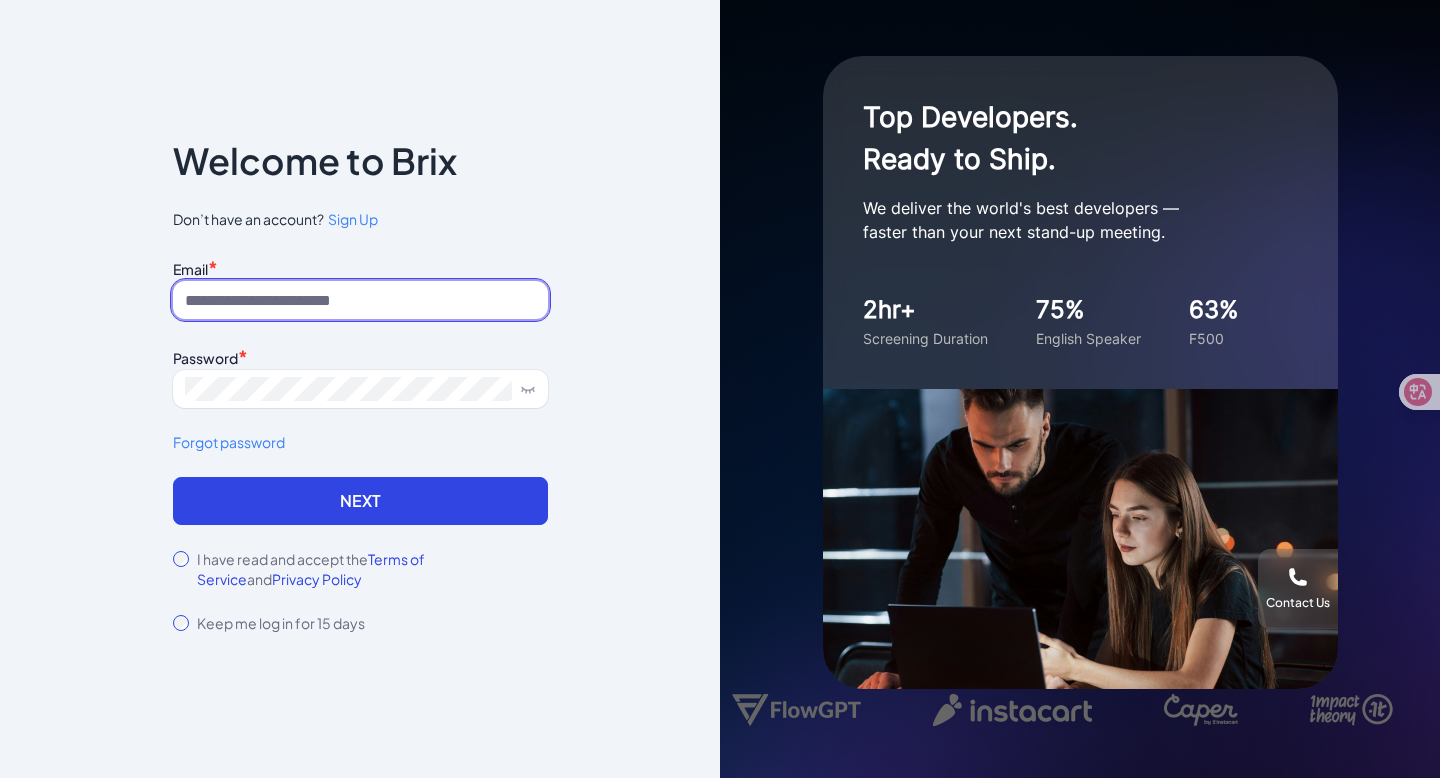 click at bounding box center [360, 300] 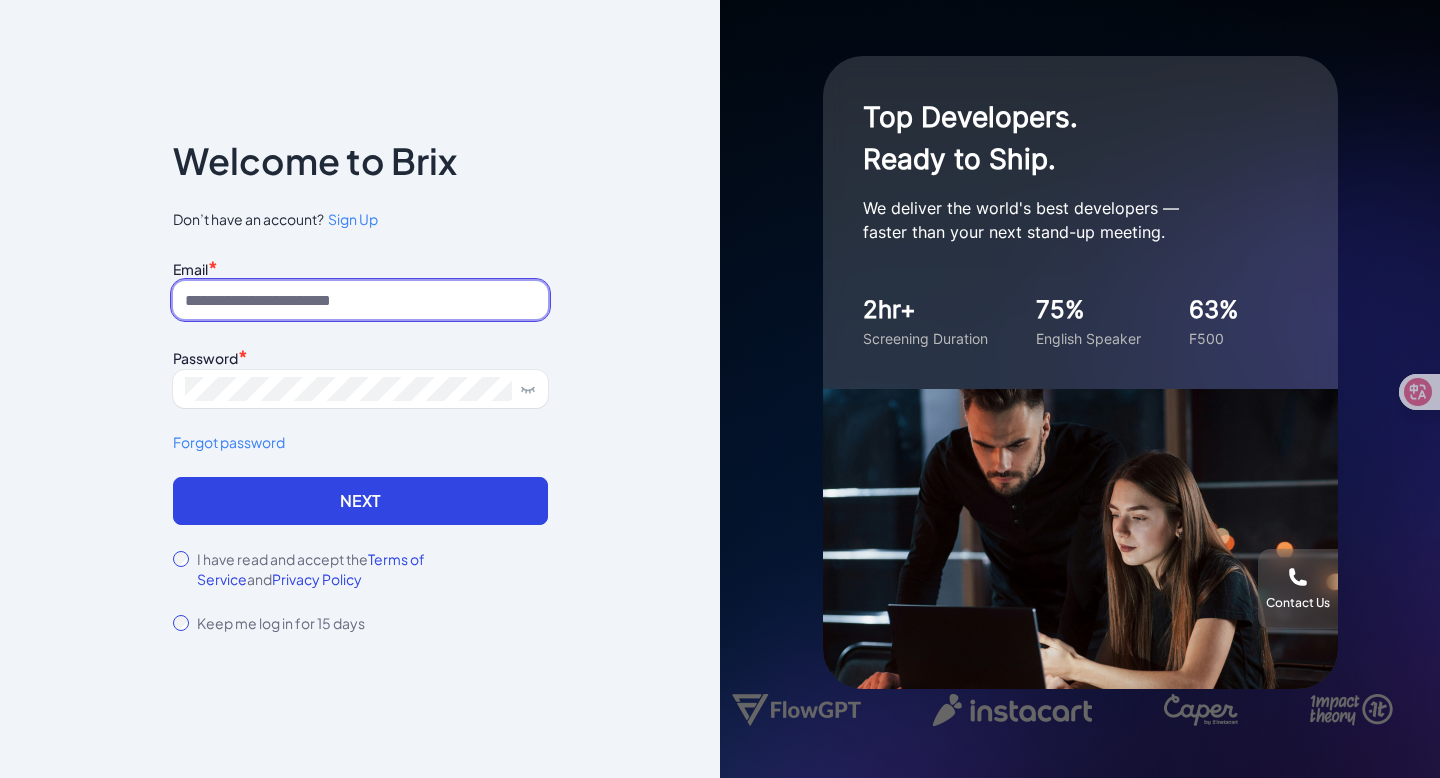 type on "**********" 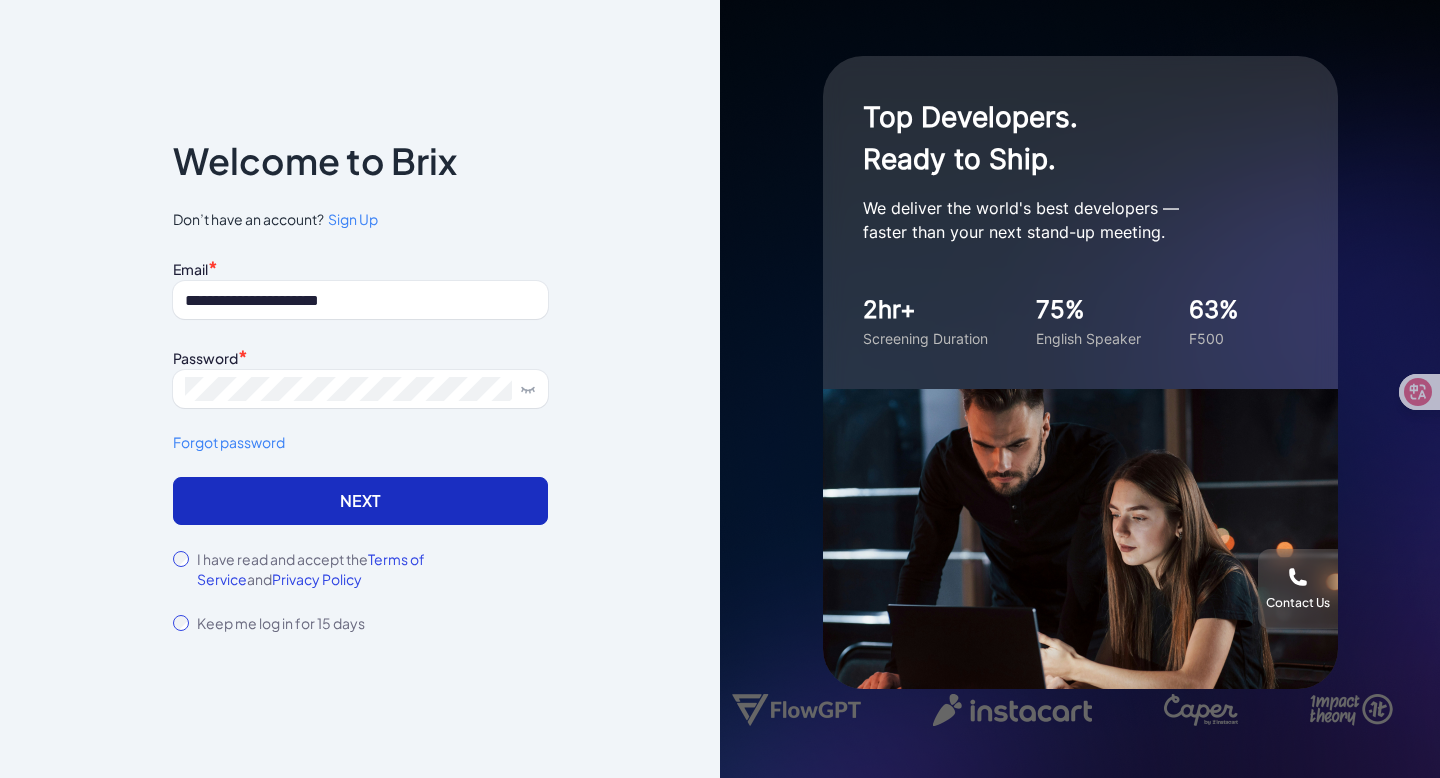 click on "Next" at bounding box center [360, 501] 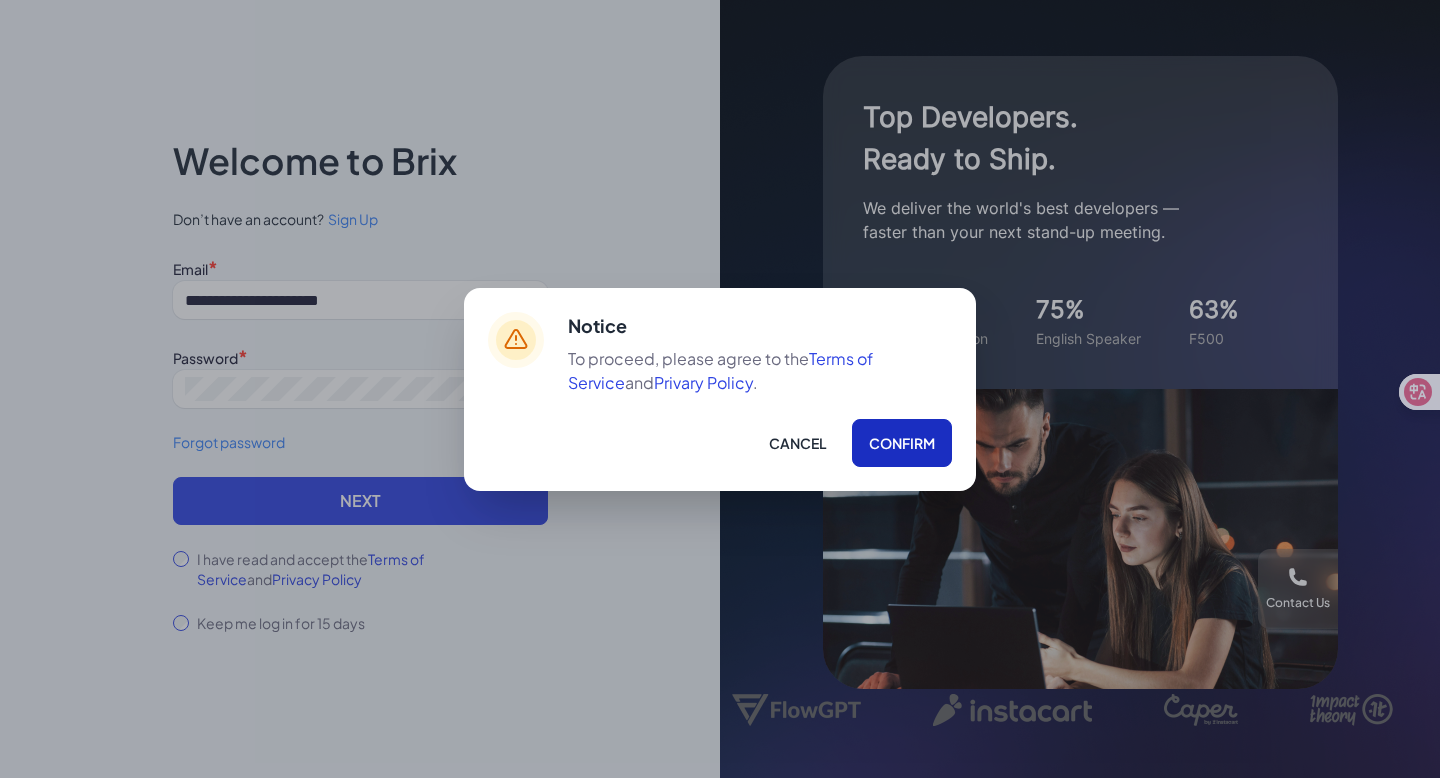 click on "Confirm" at bounding box center [902, 443] 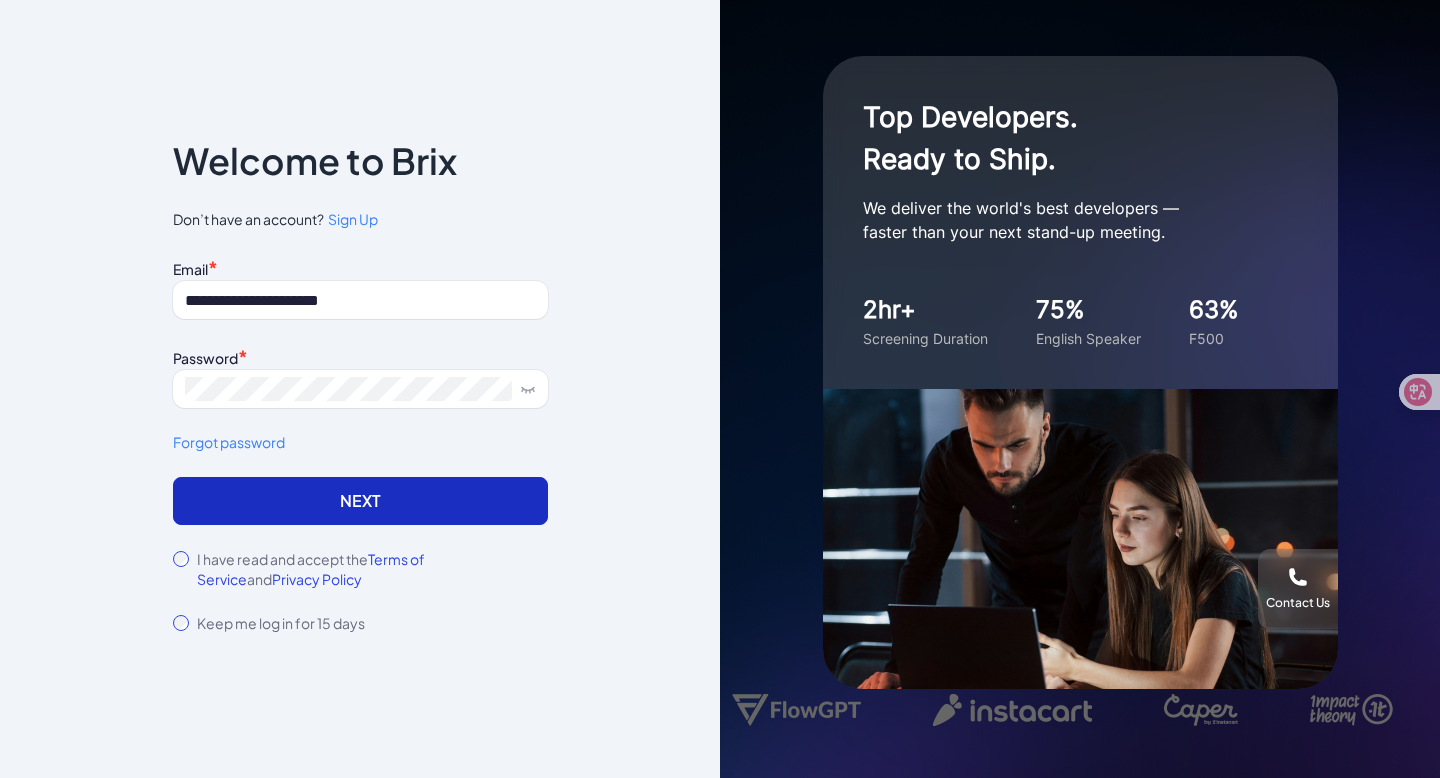 click on "Next" at bounding box center (360, 501) 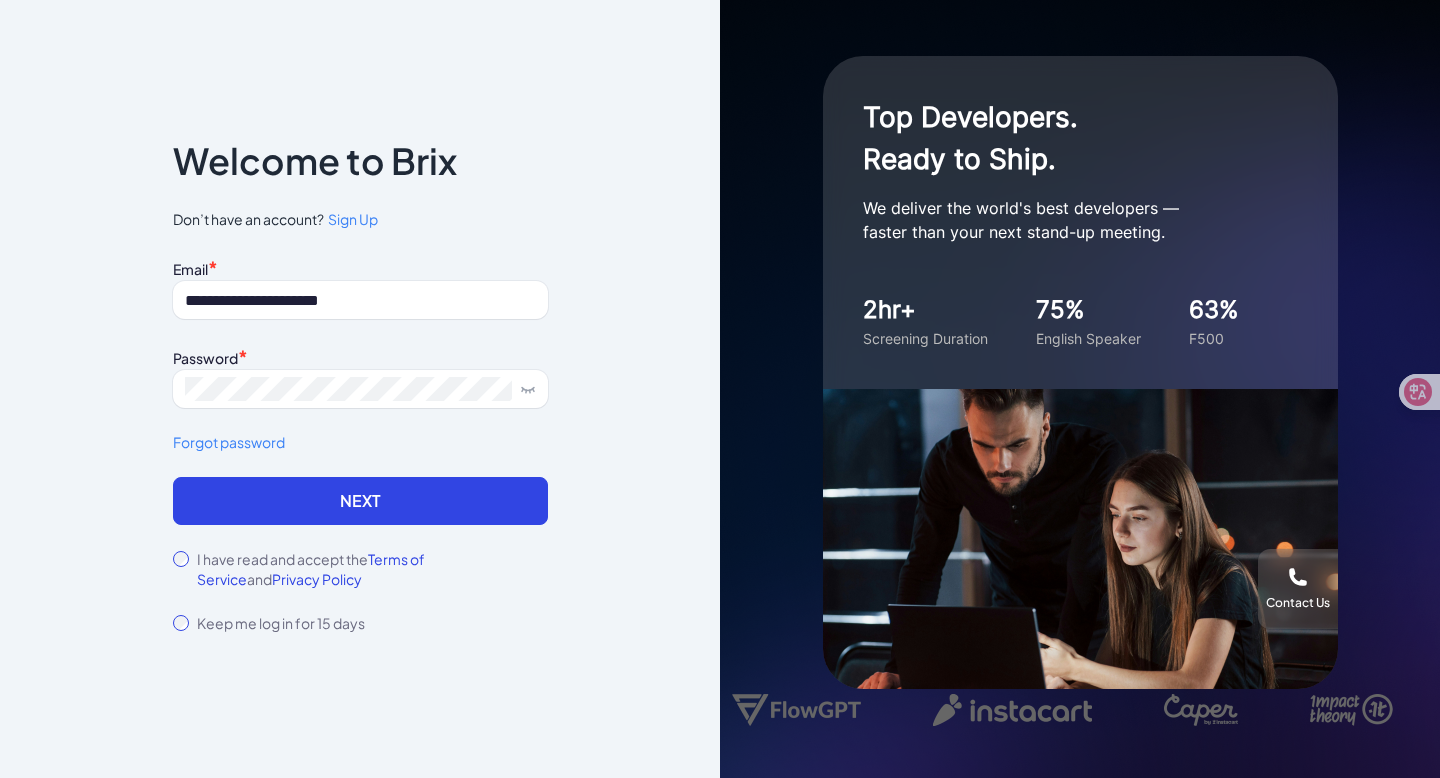 click on "Sign Up" at bounding box center [351, 219] 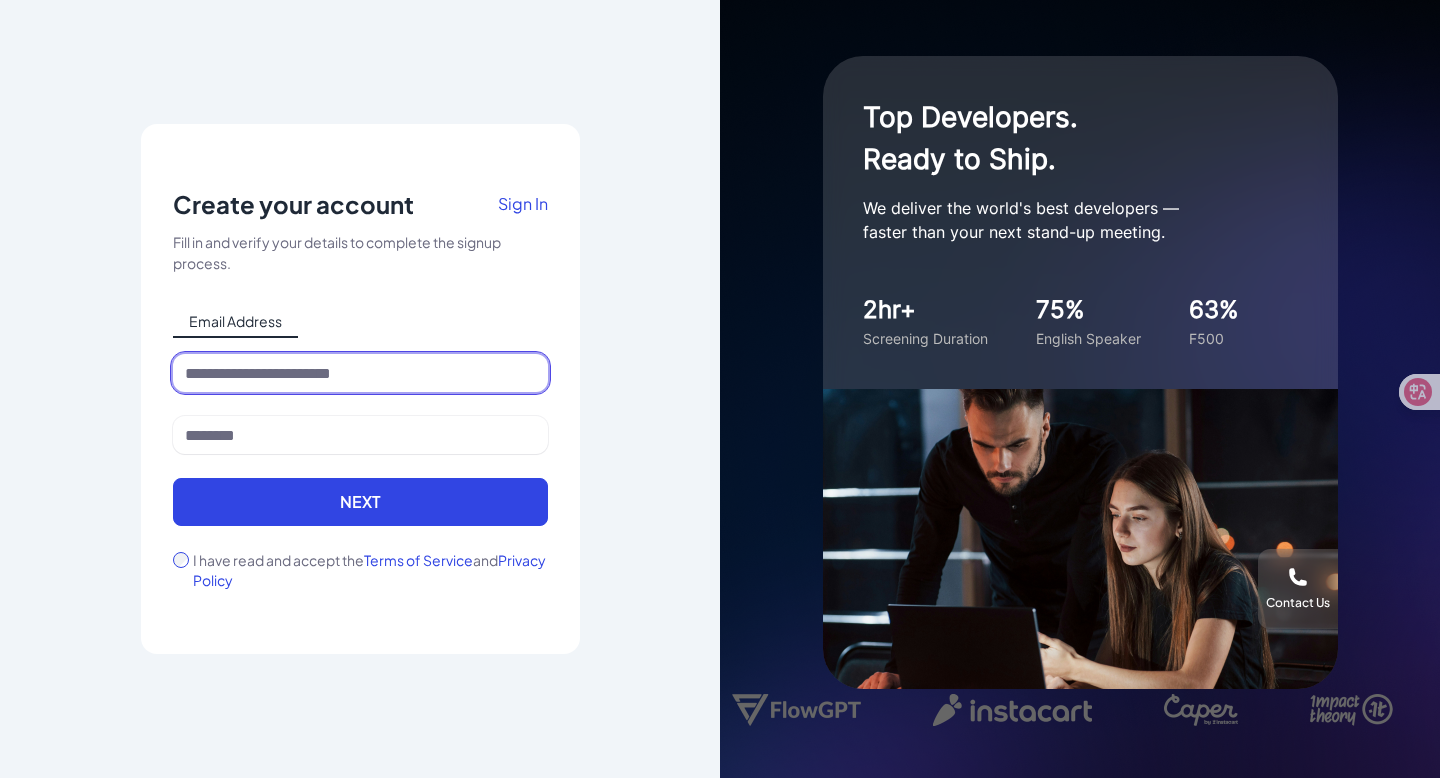 click at bounding box center [360, 373] 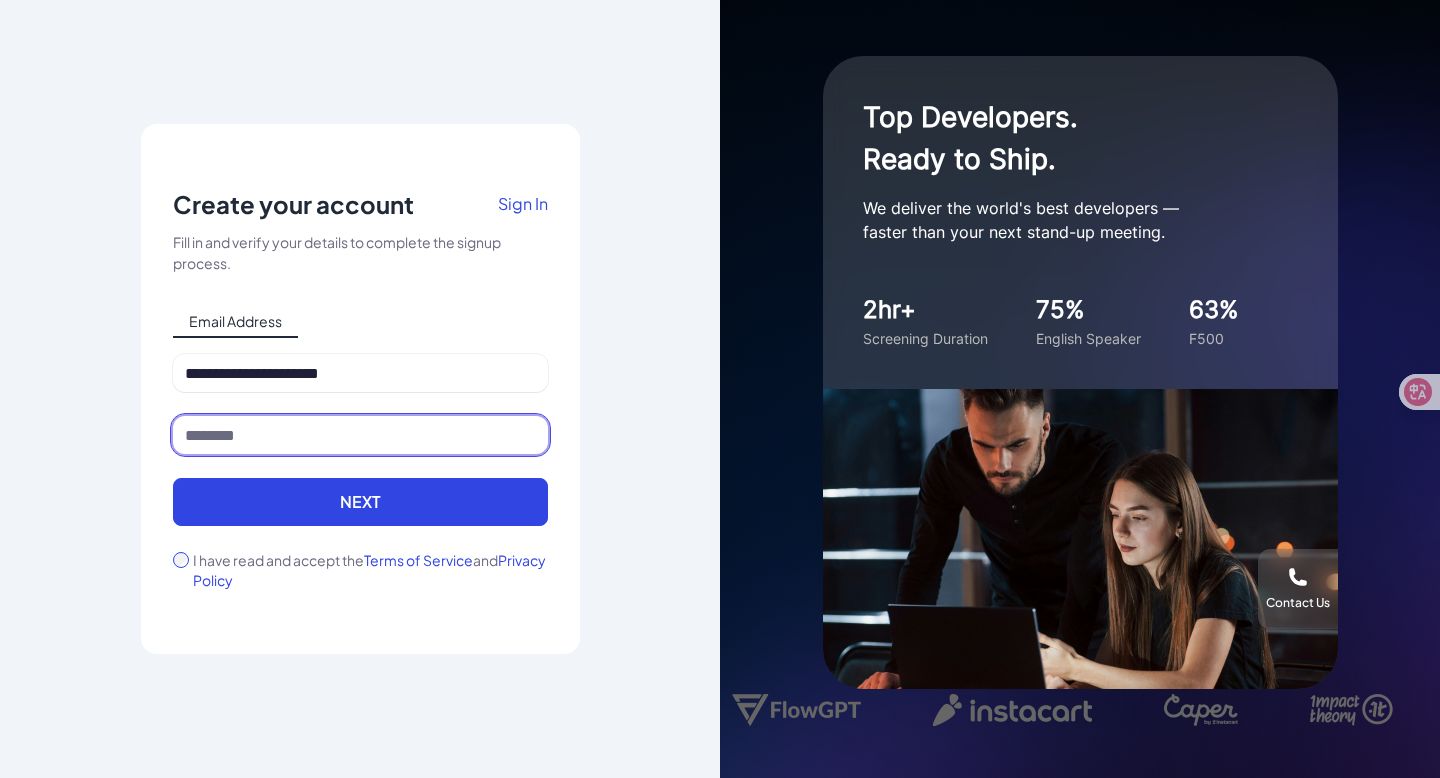 click at bounding box center (360, 435) 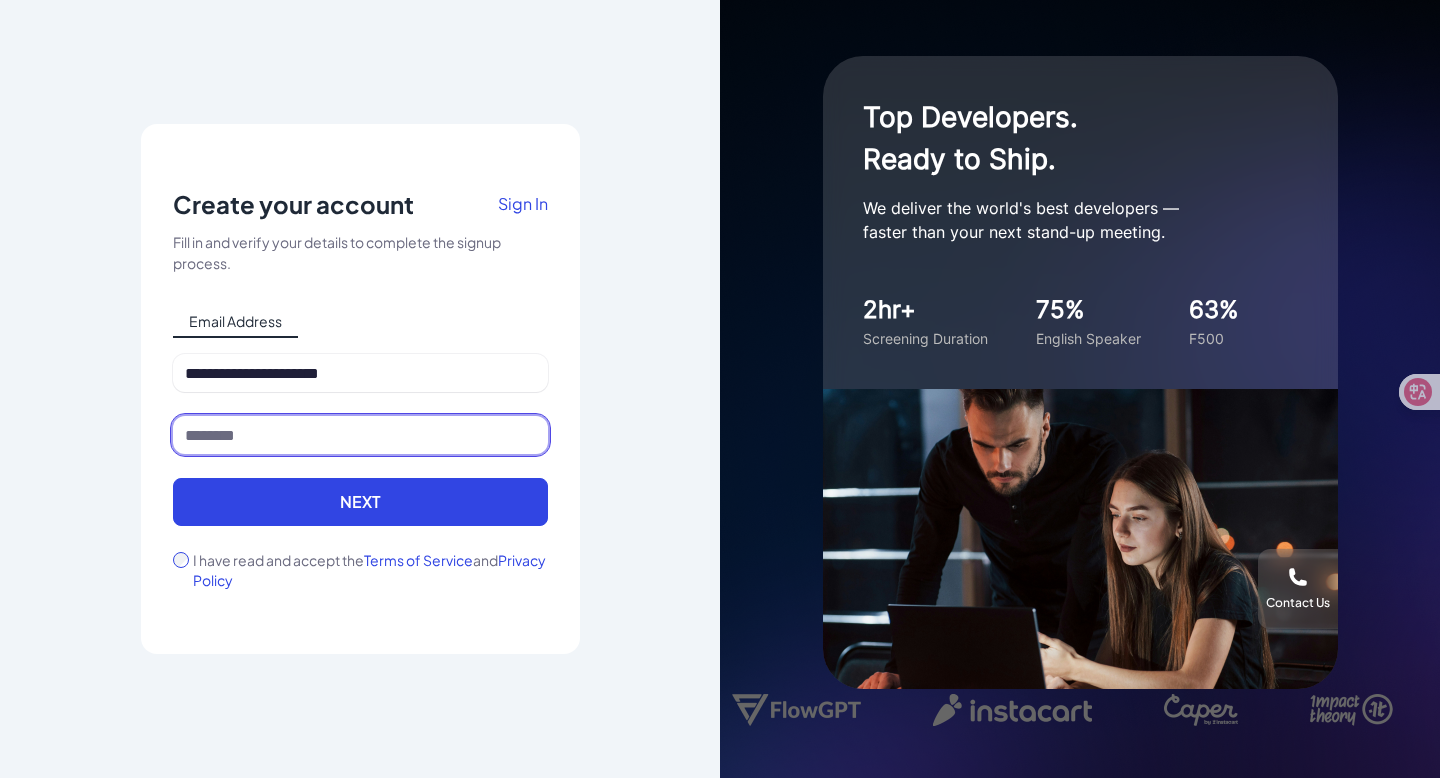 type on "*" 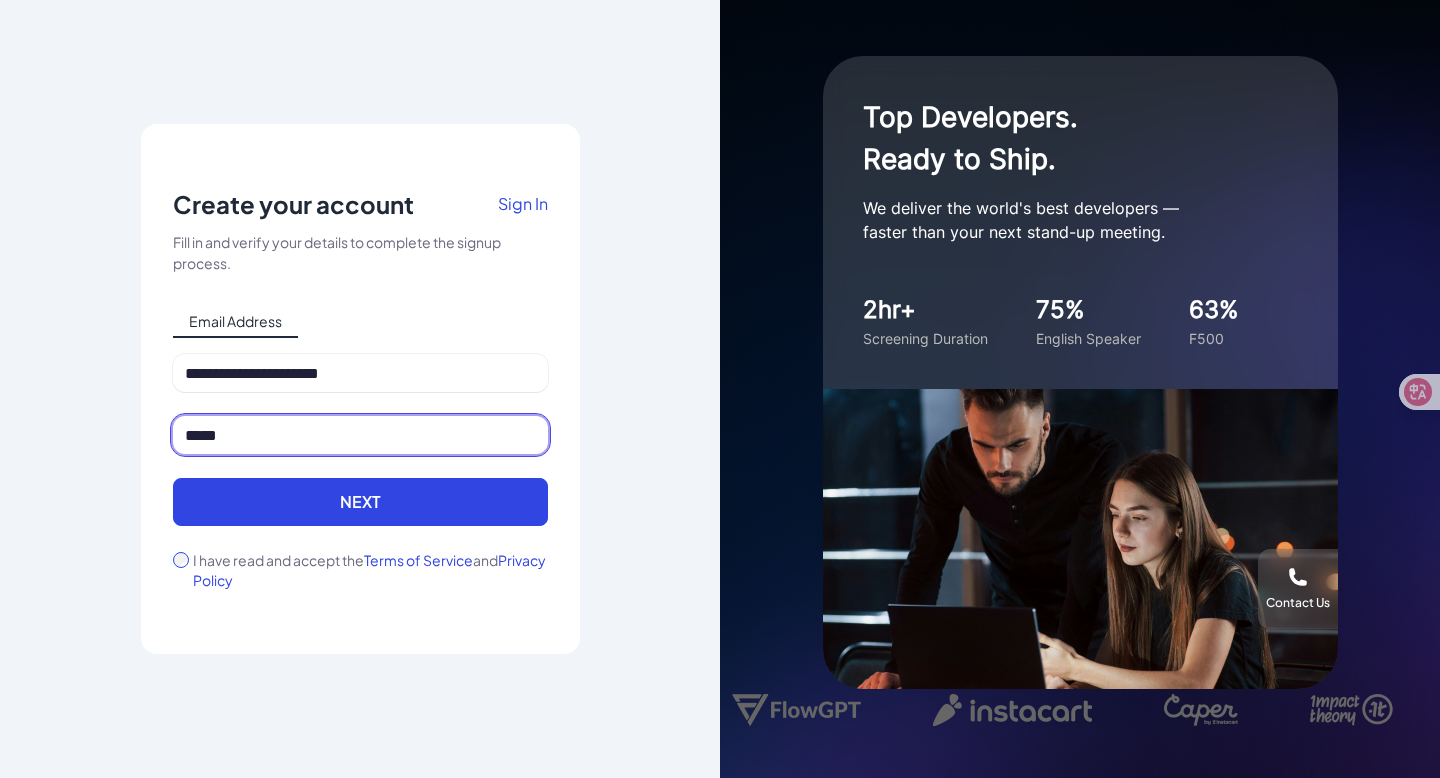 type on "*****" 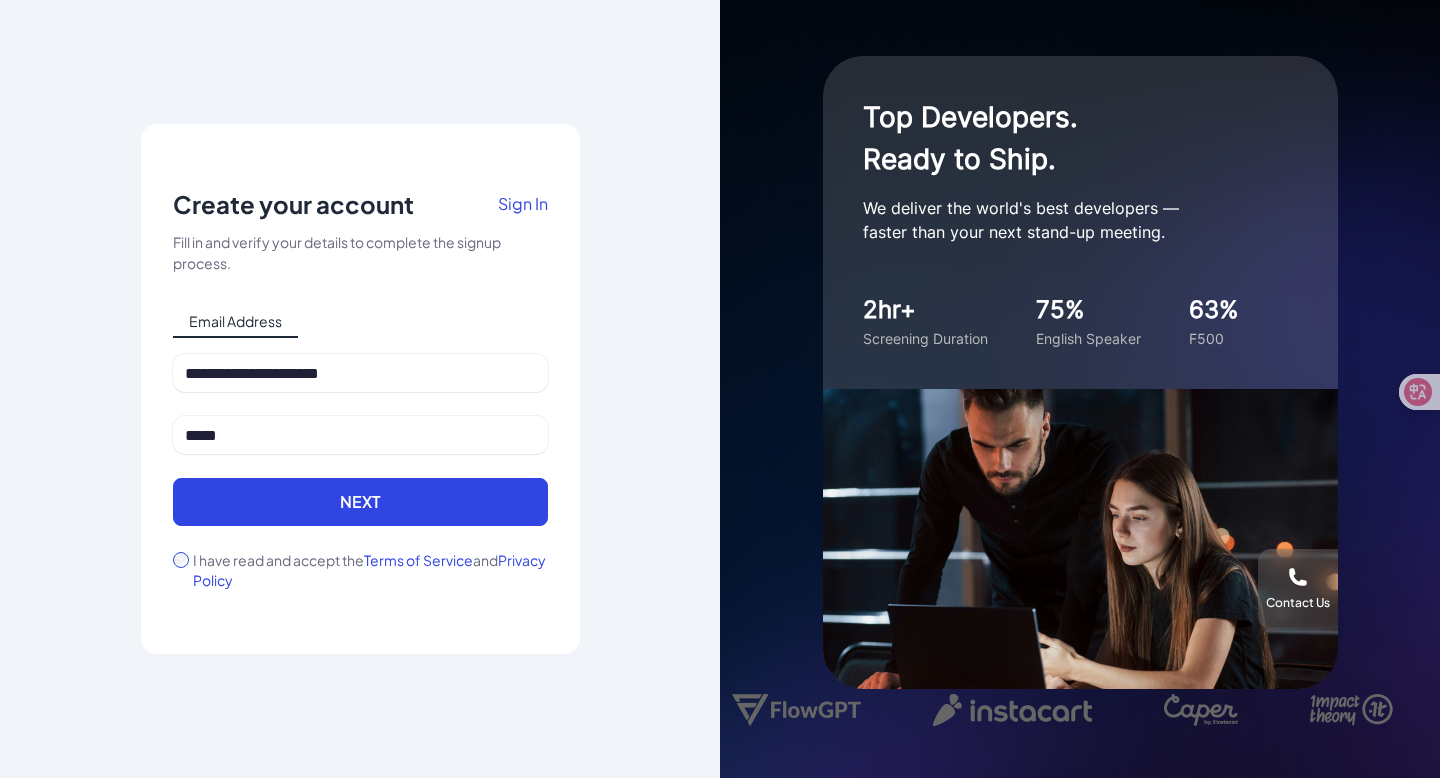 click on "Next" at bounding box center (360, 502) 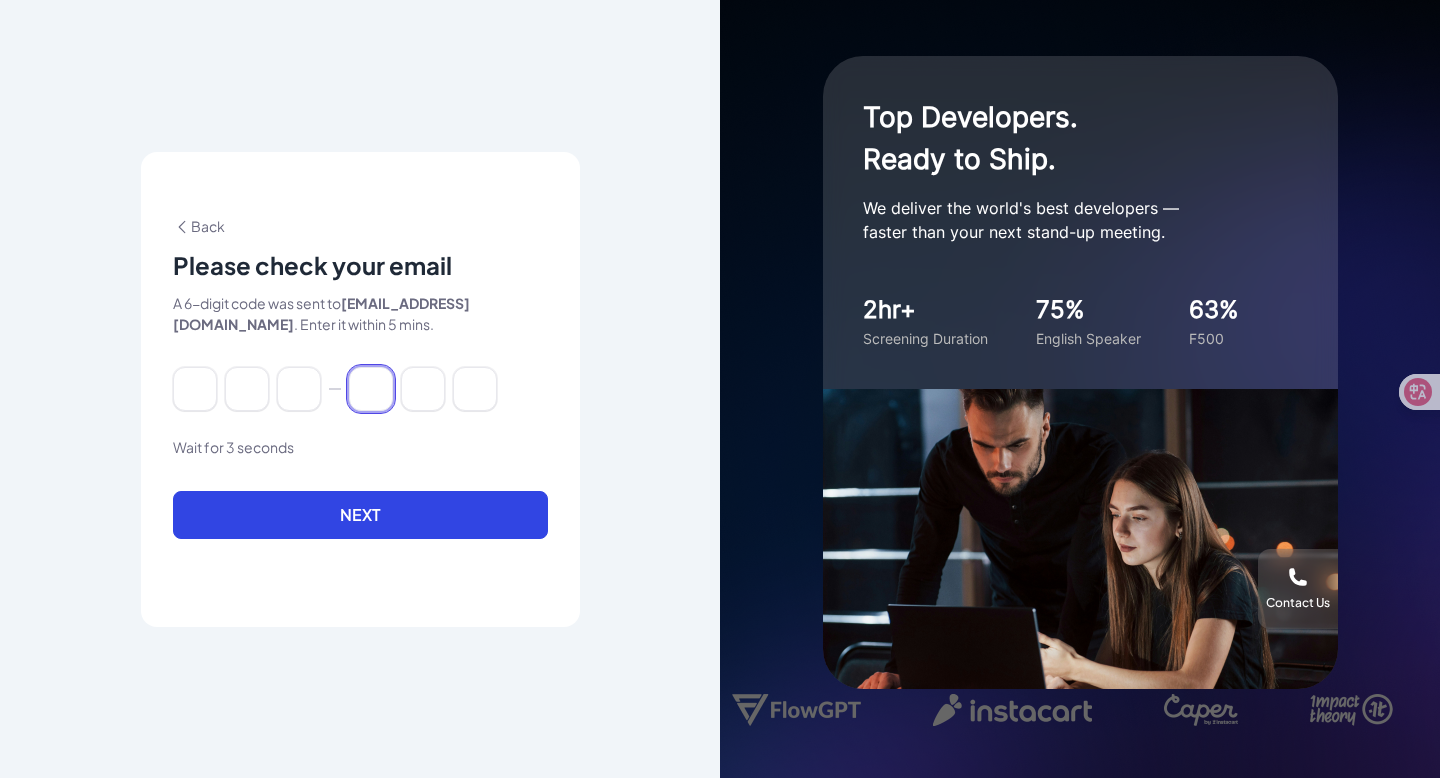 click at bounding box center (423, 389) 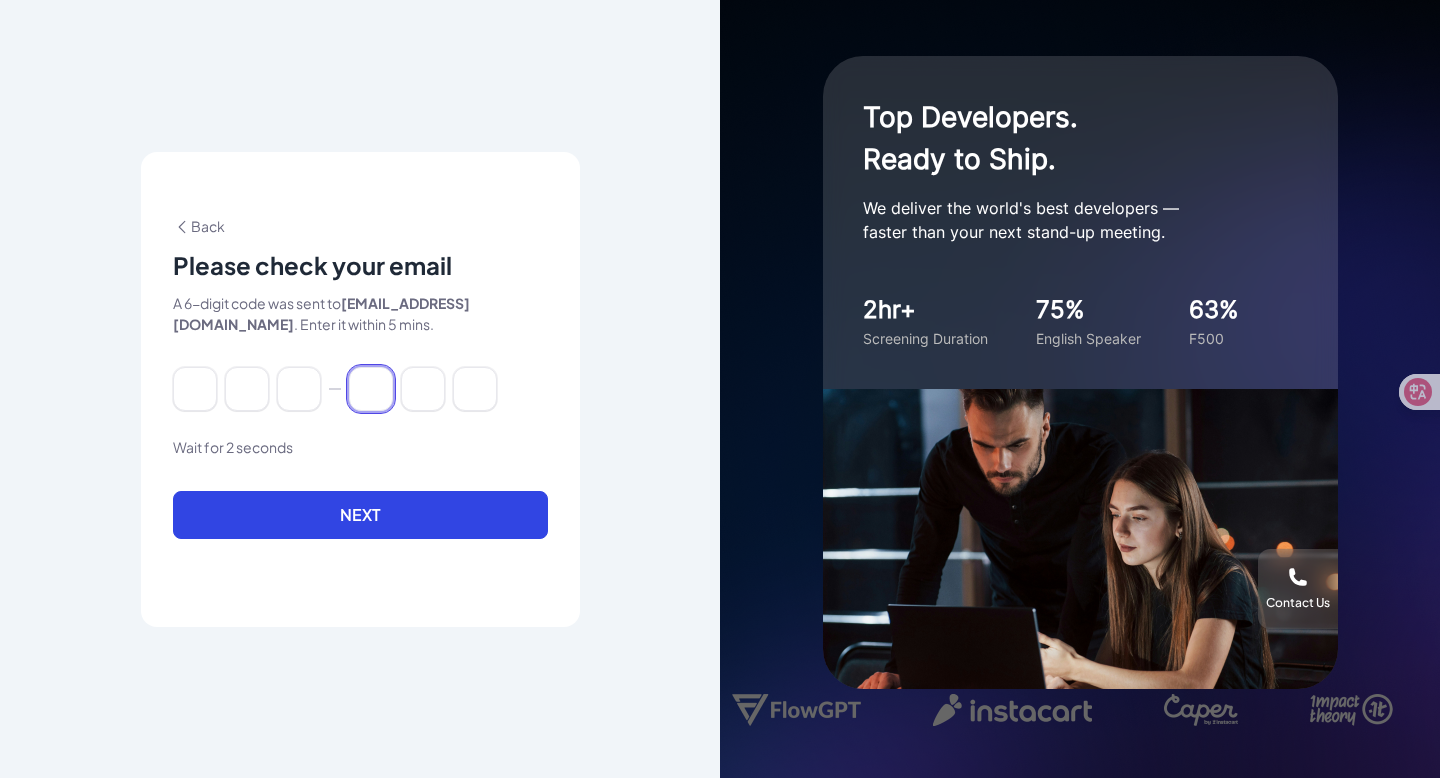 paste on "******" 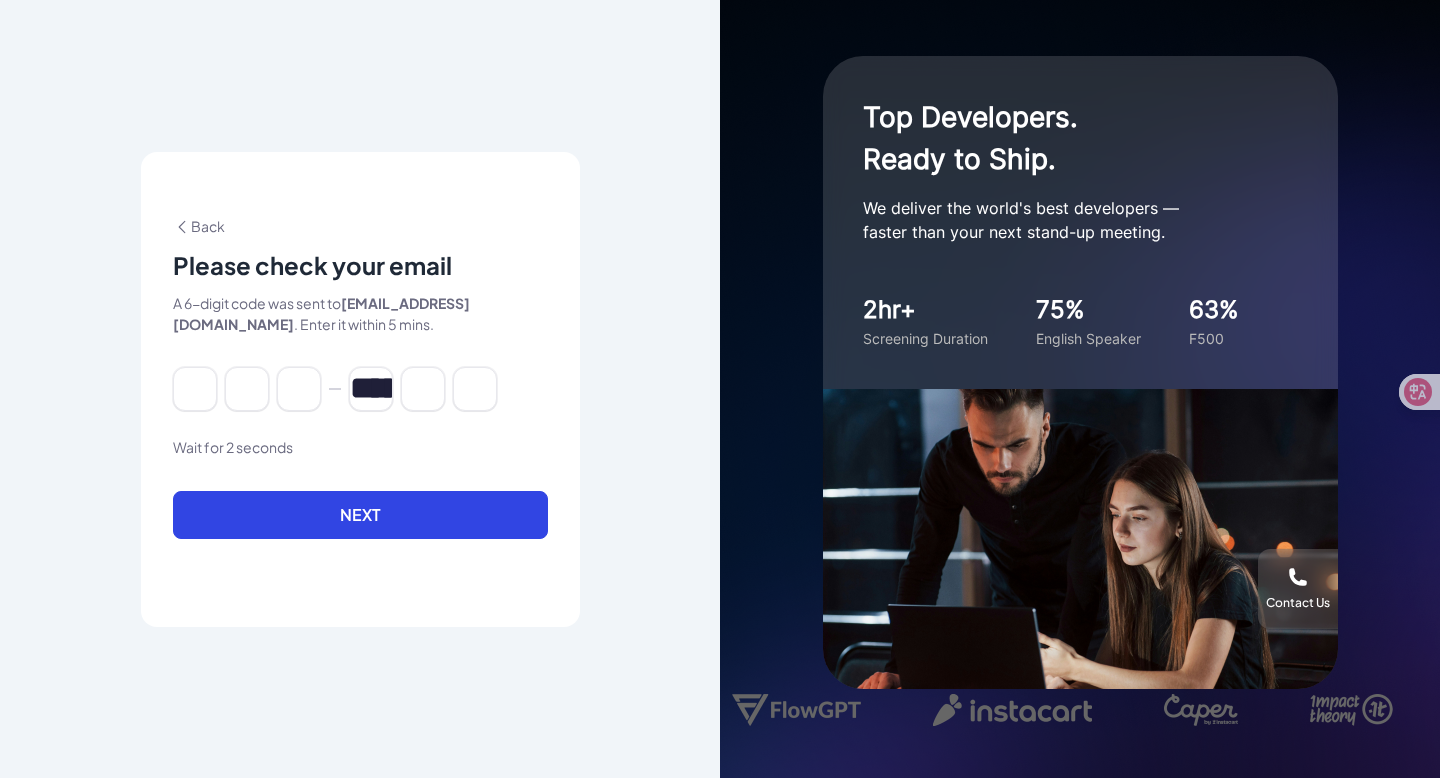 type on "*" 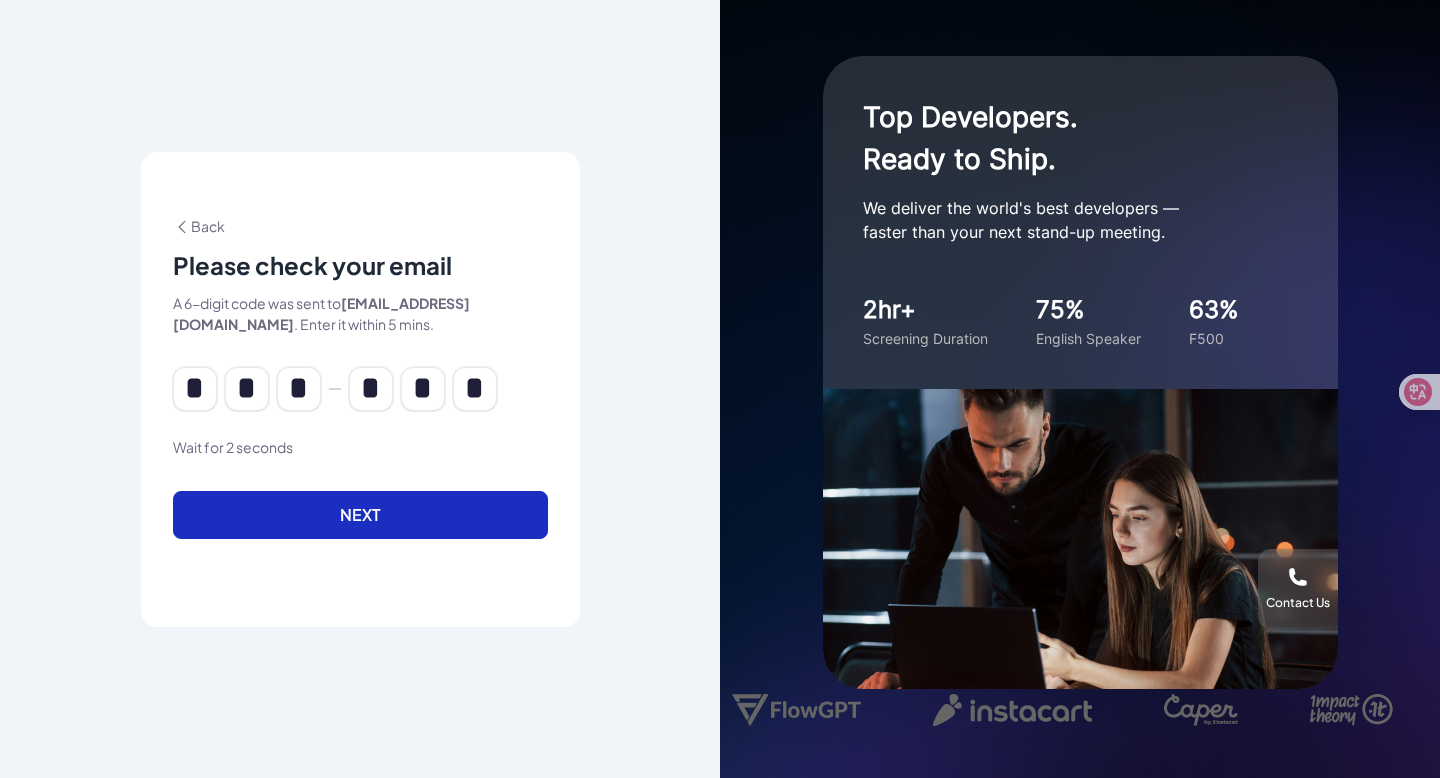 click on "Next" at bounding box center [360, 515] 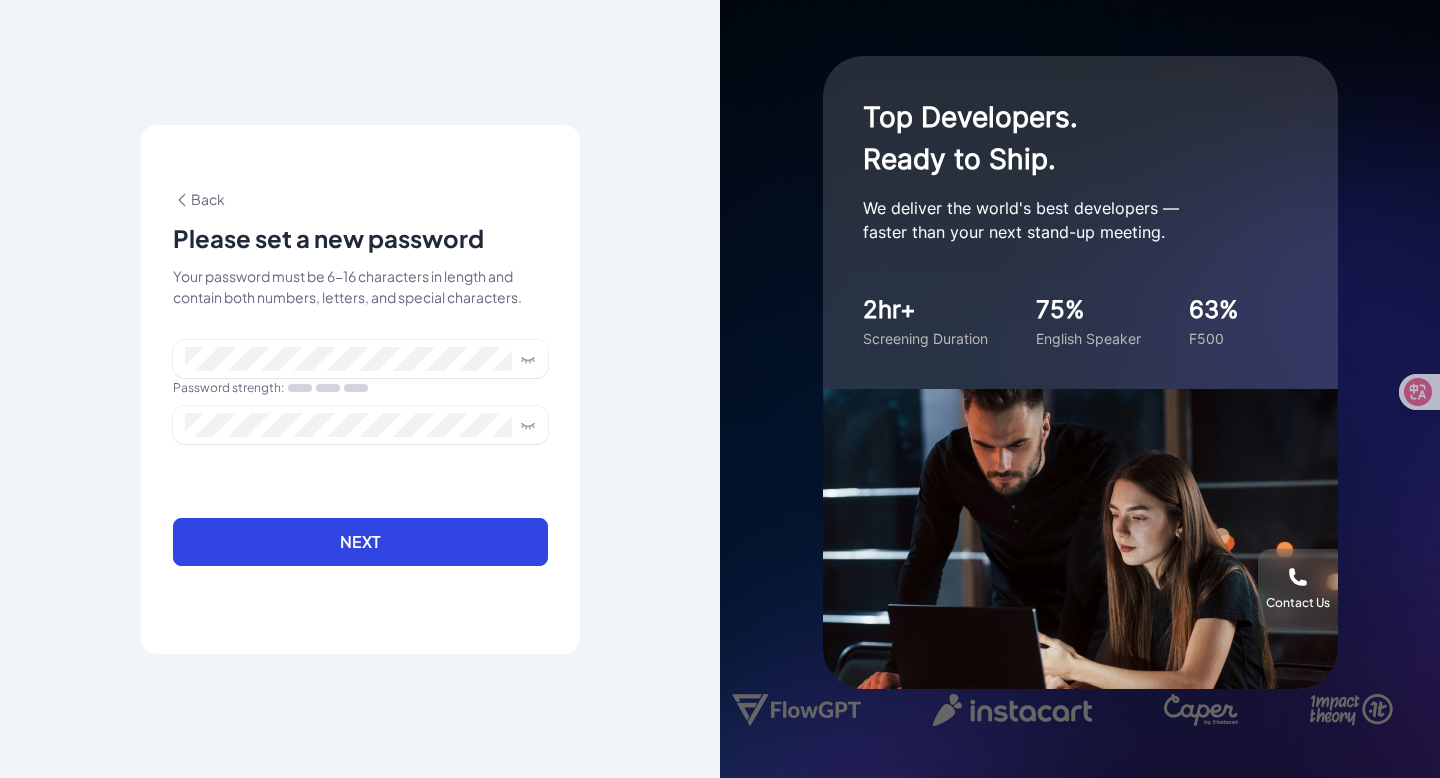 click on "Back Please set a new password Your password must be 6-16 characters in length and contain both numbers, letters, and special characters. Password strength :  Next" at bounding box center [360, 389] 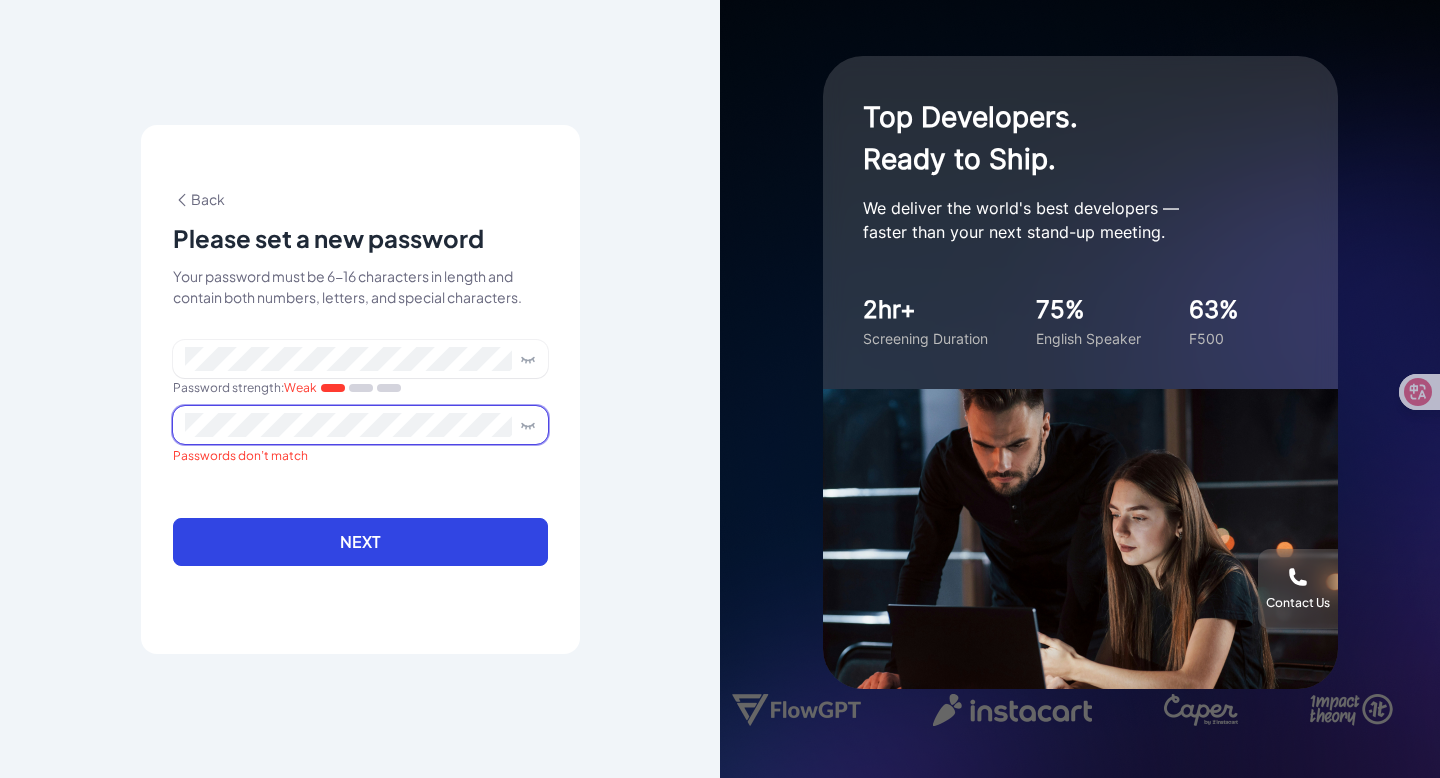 click on "Next" at bounding box center [360, 542] 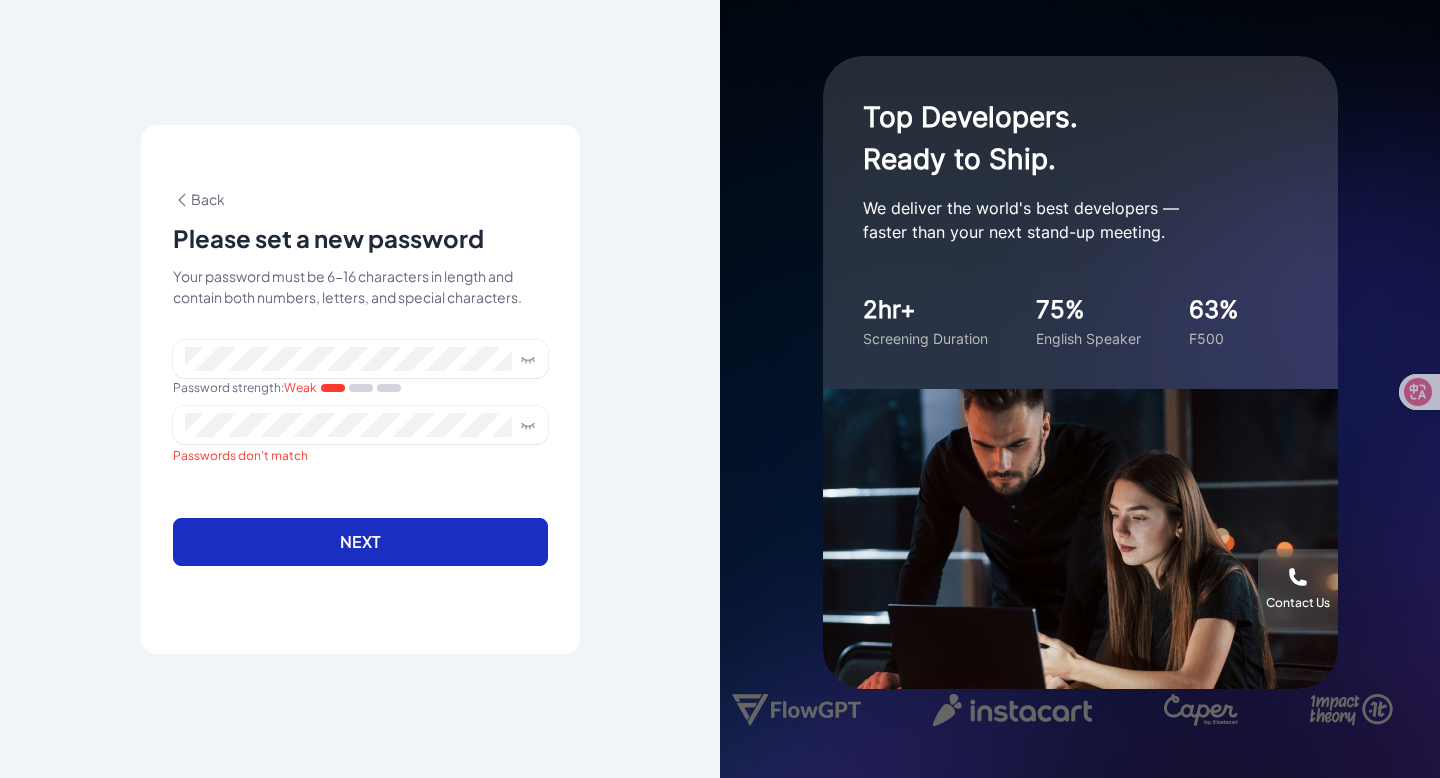 click on "Next" at bounding box center (360, 542) 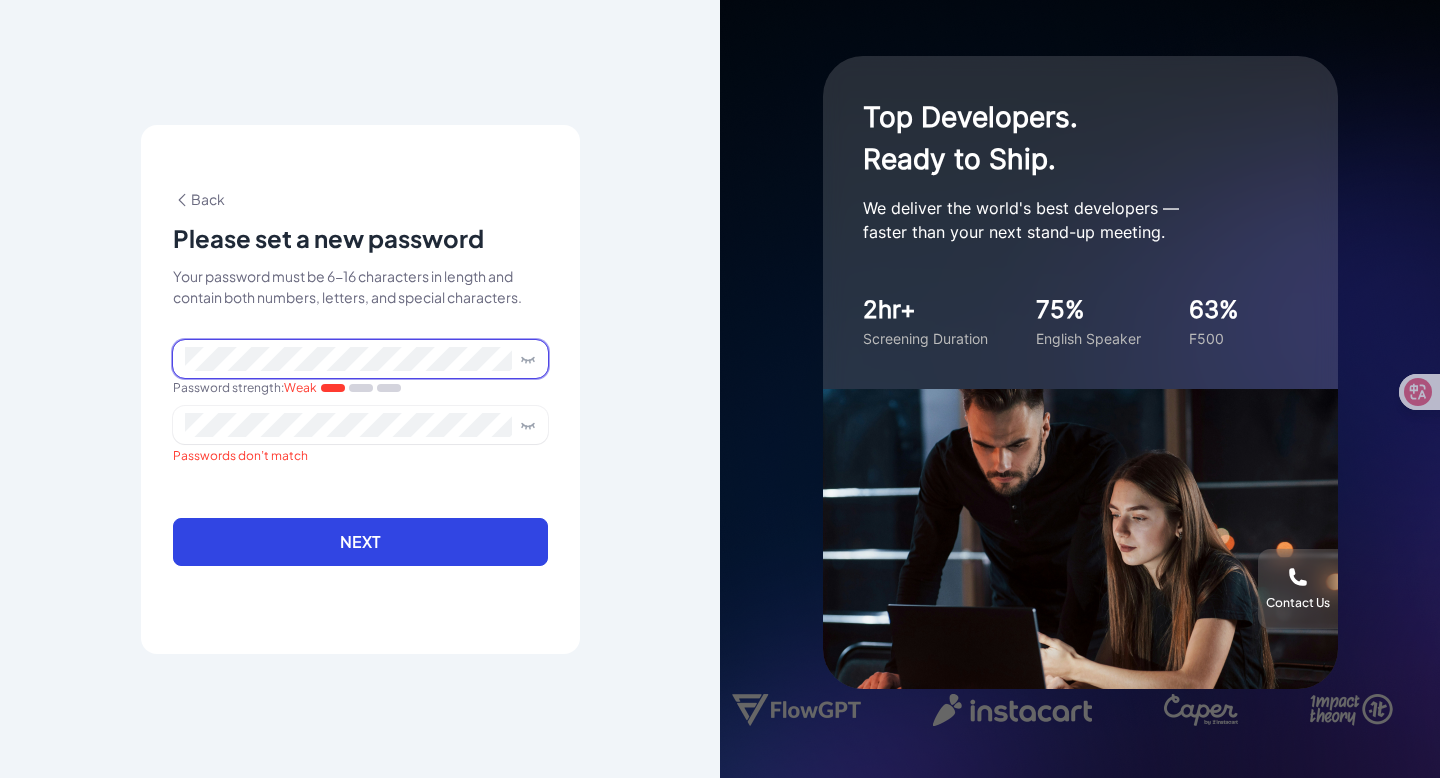 click at bounding box center [360, 359] 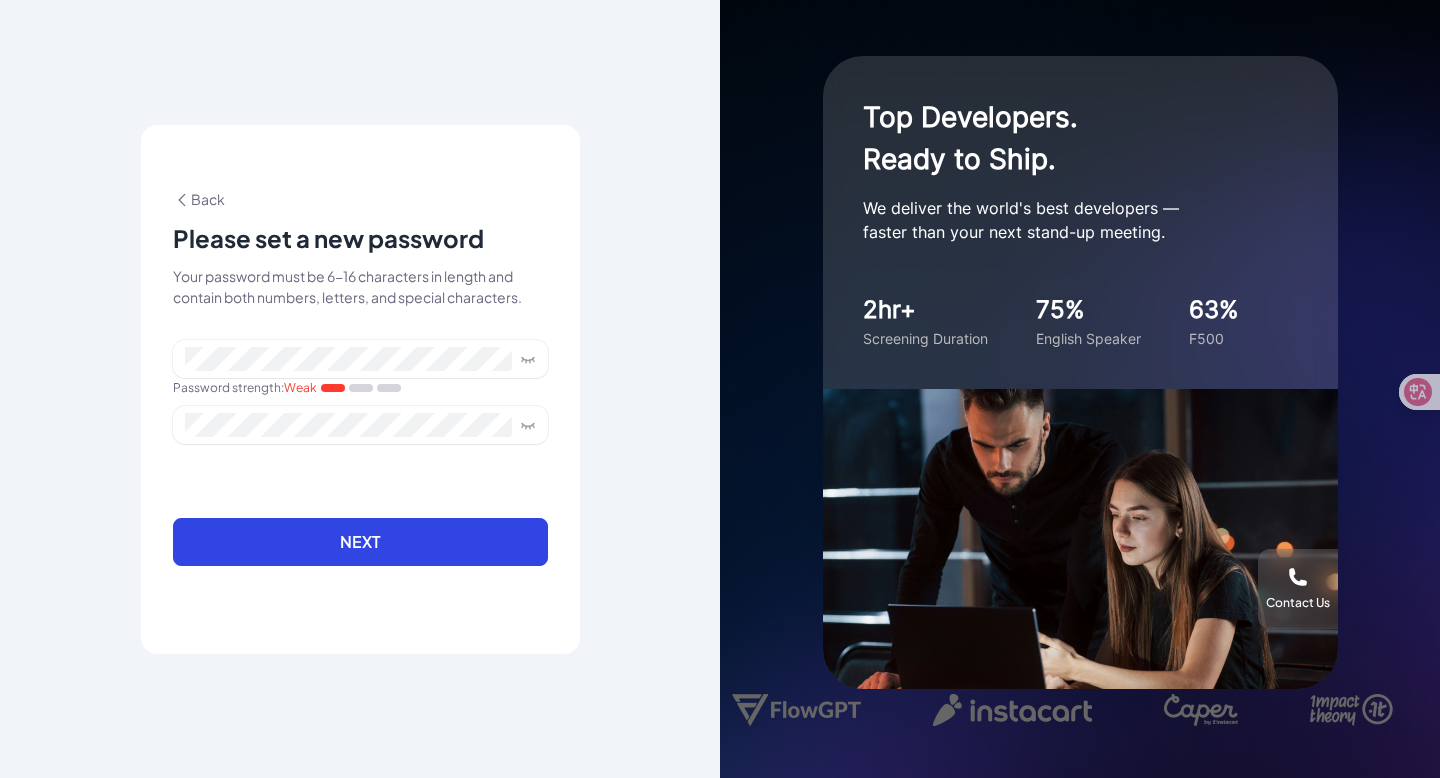 click on "Next" at bounding box center [360, 542] 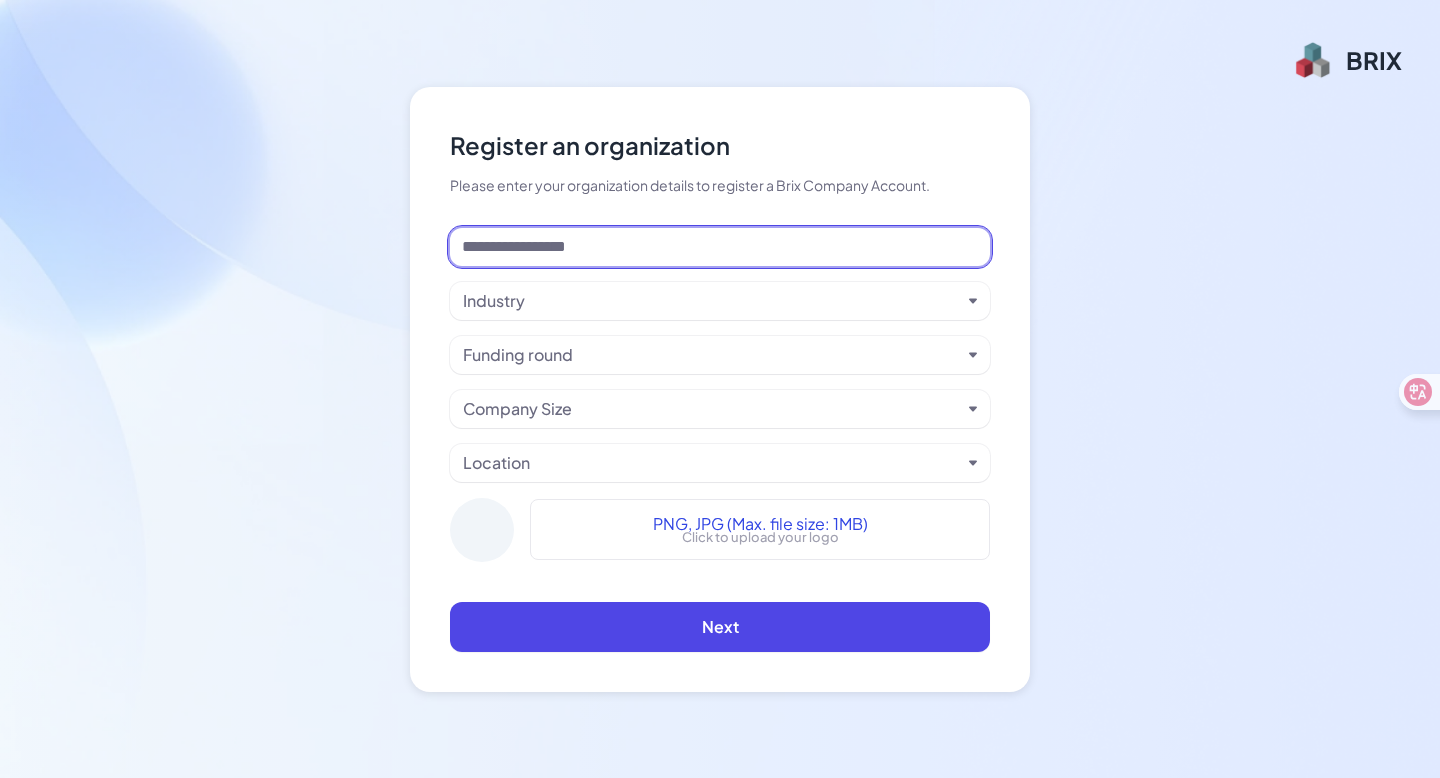 click at bounding box center [720, 247] 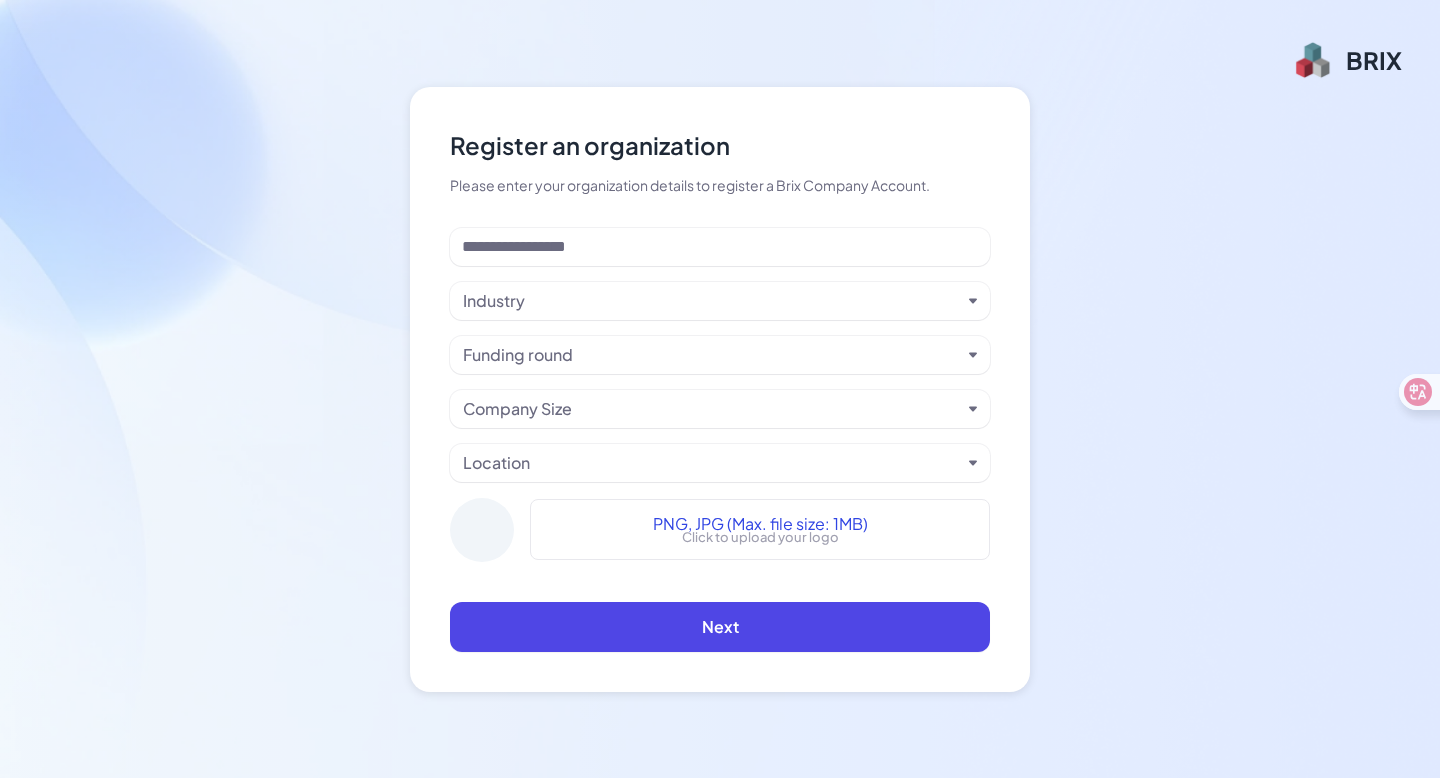 click on "Register an organization Please enter your organization details to register a Brix Company Account. Industry Funding round Company Size Location PNG, JPG (Max. file size: 1MB) Click to upload your logo Next" at bounding box center (720, 389) 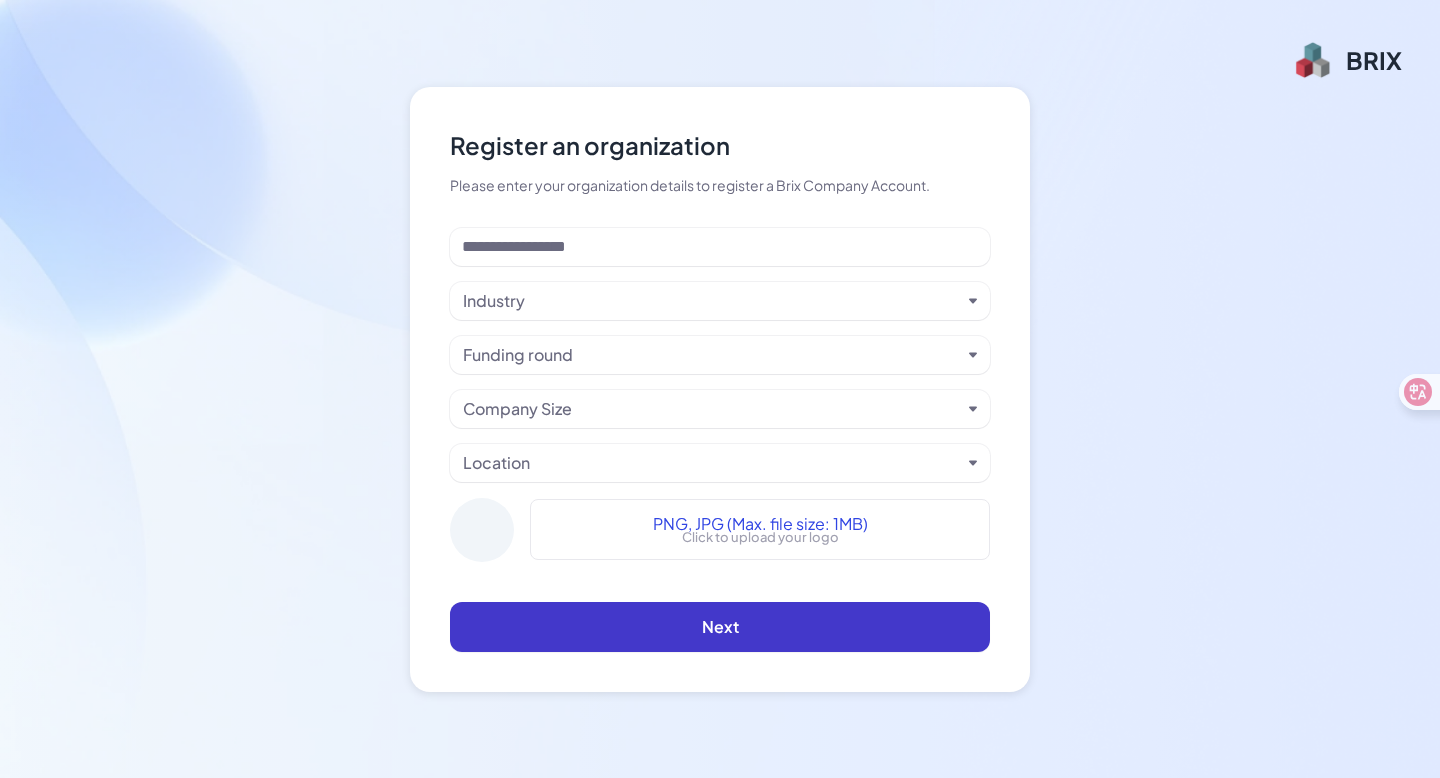 click on "Next" at bounding box center [720, 627] 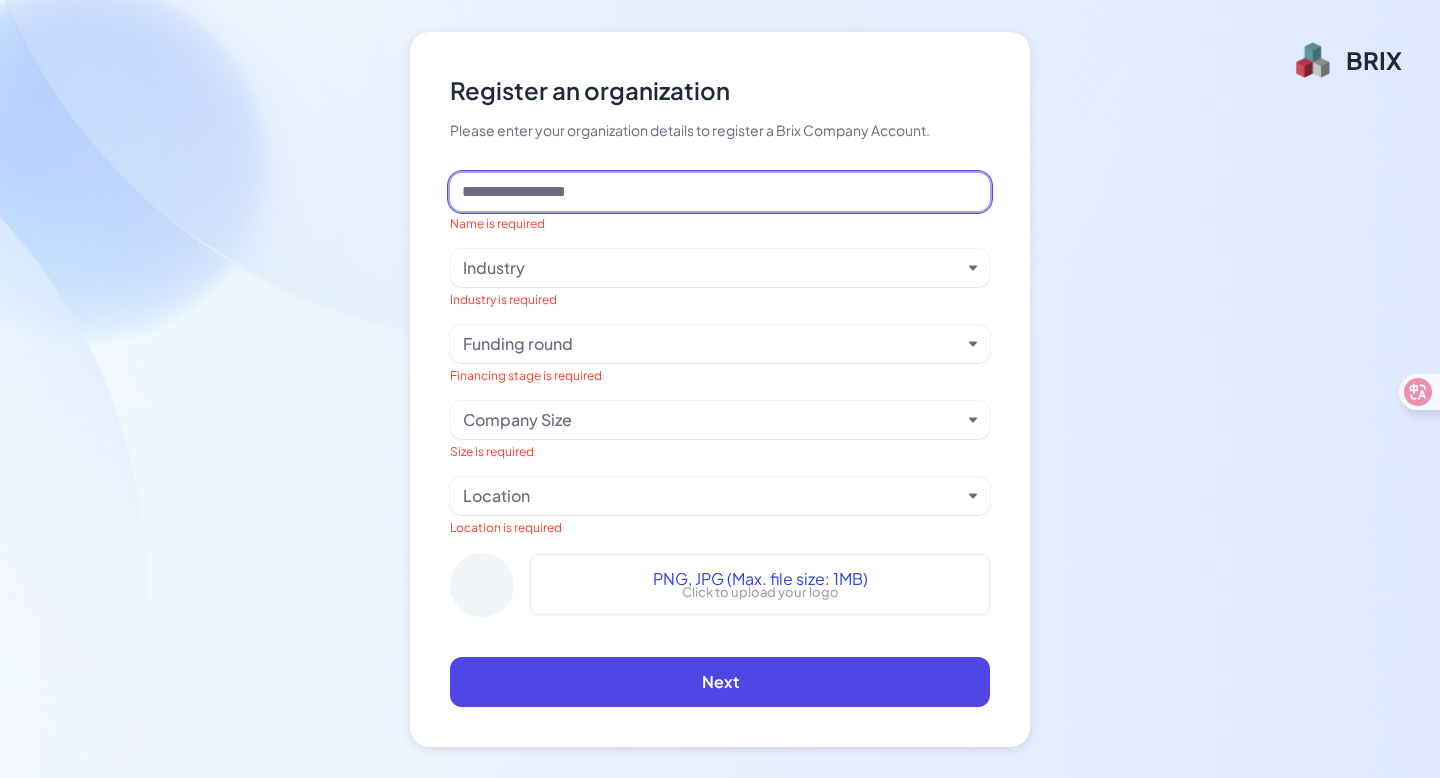 click at bounding box center [720, 192] 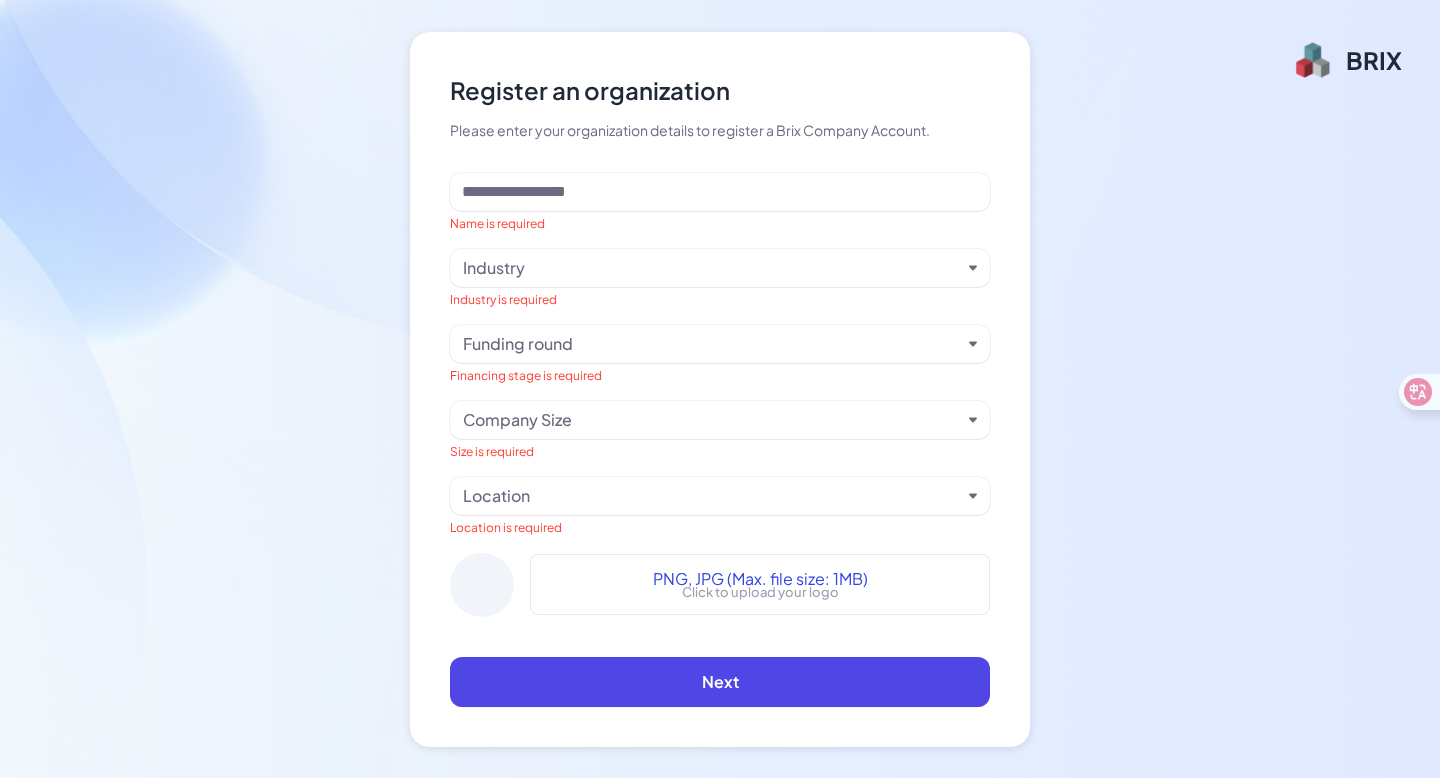 click on "BRIX" at bounding box center (1374, 60) 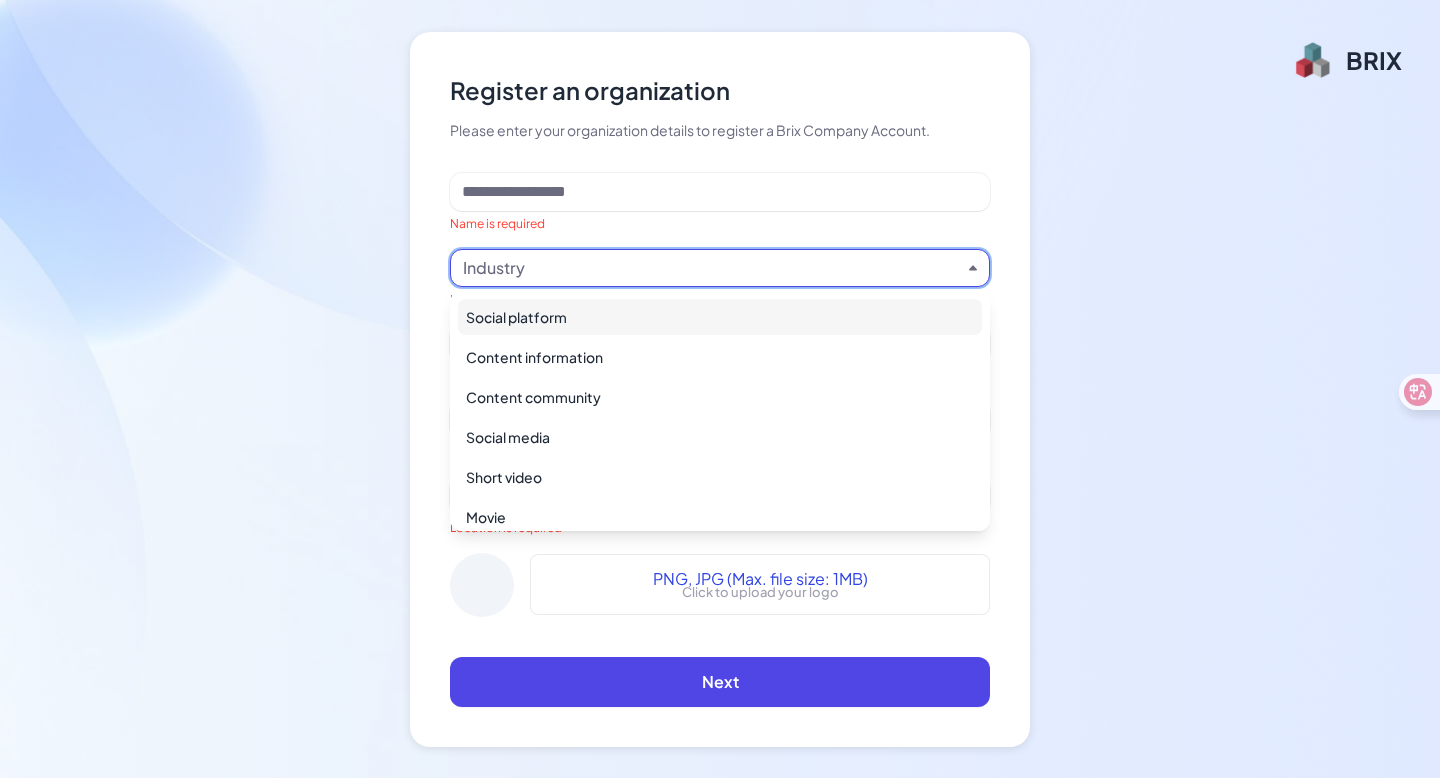 click on "Industry" at bounding box center (712, 268) 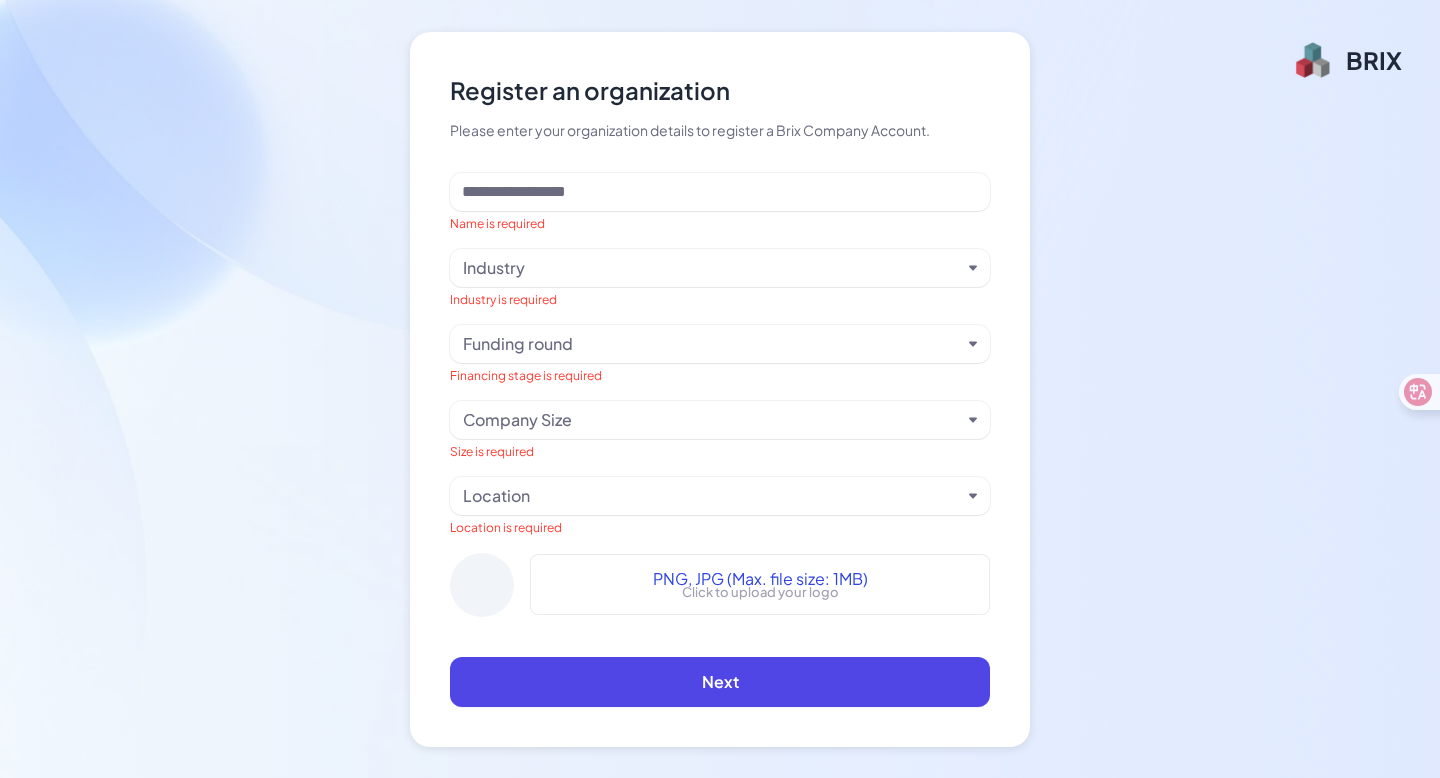 click on "Industry" at bounding box center (712, 268) 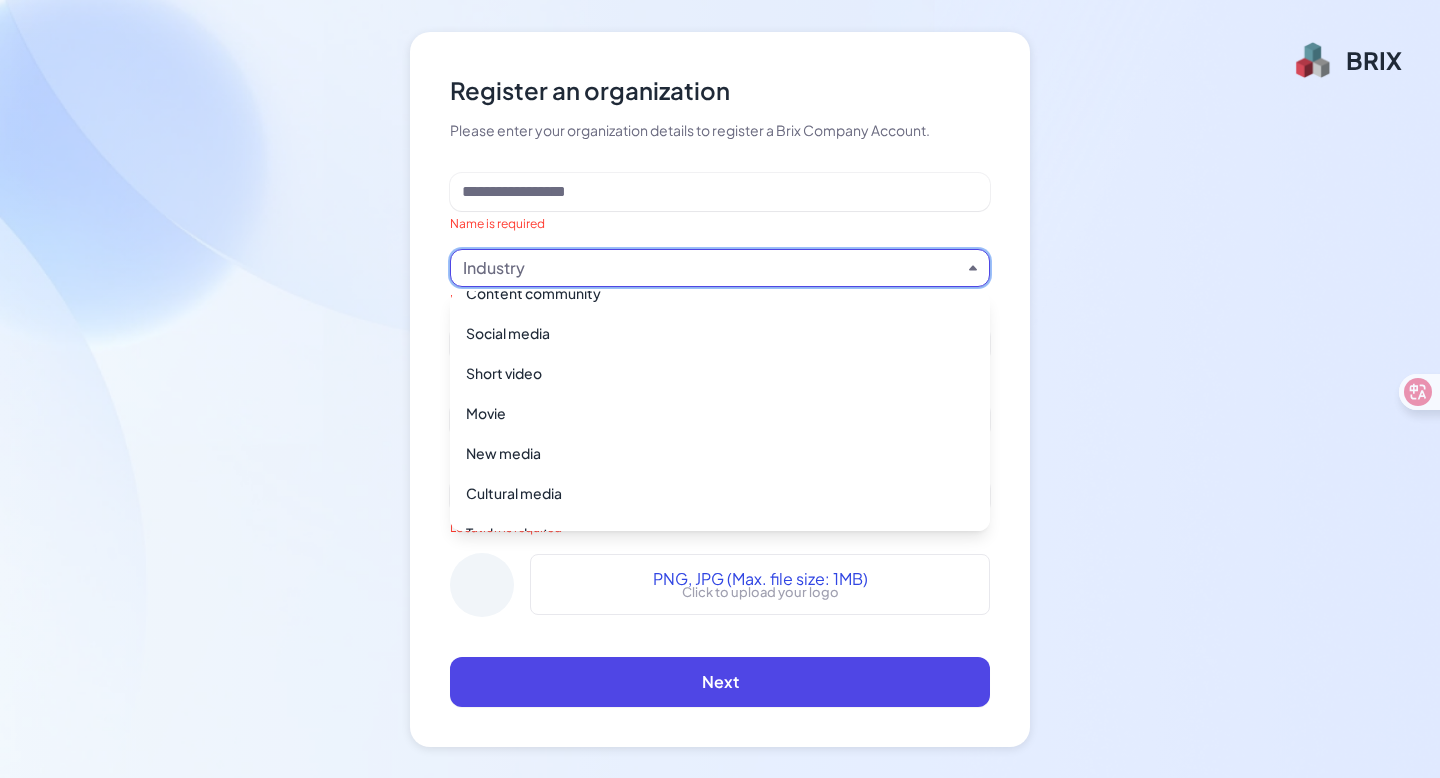 scroll, scrollTop: 114, scrollLeft: 0, axis: vertical 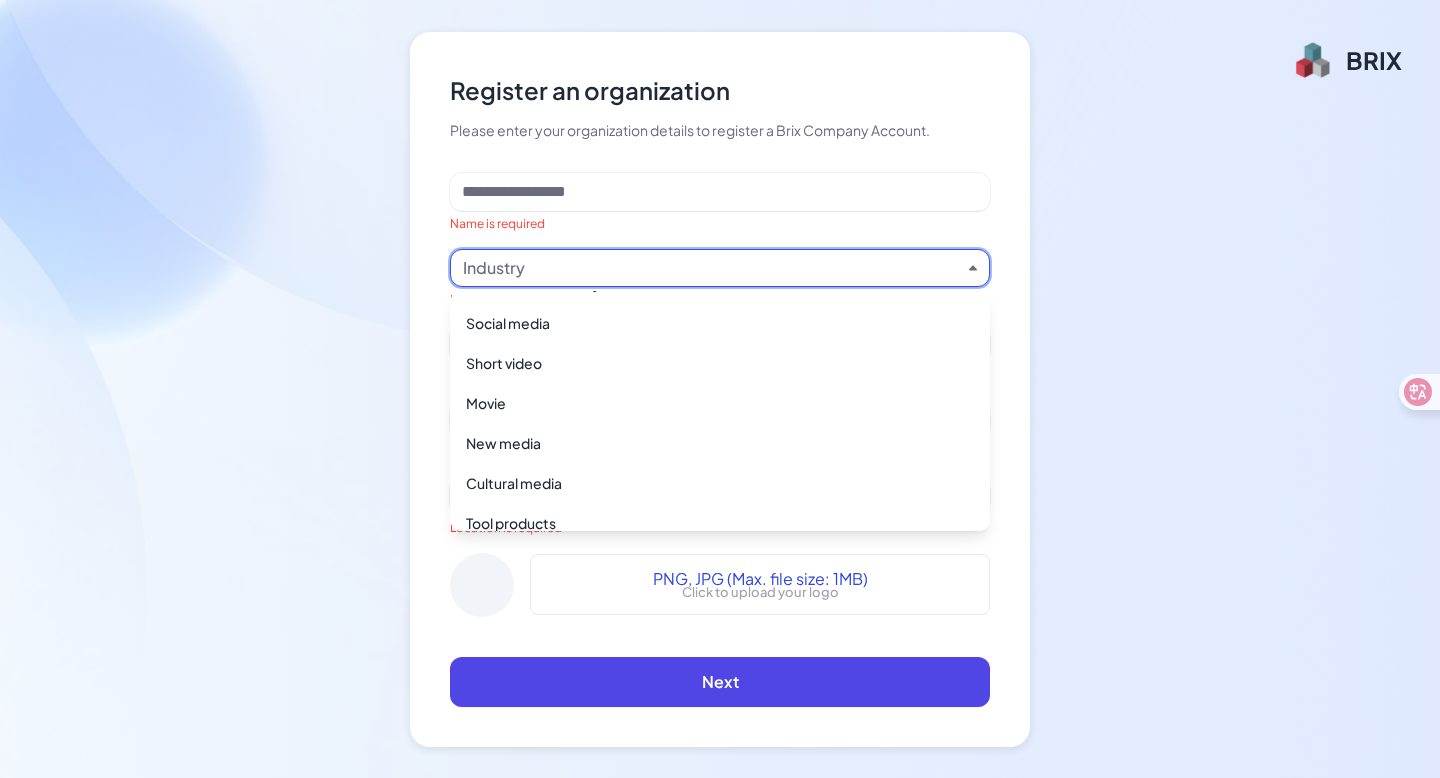click on "Register an organization Please enter your organization details to register a Brix Company Account. Name is required Industry Industry is required Funding round Financing stage is required Company Size Size is required Location Location is required PNG, JPG (Max. file size: 1MB) Click to upload your logo Next" at bounding box center (720, 389) 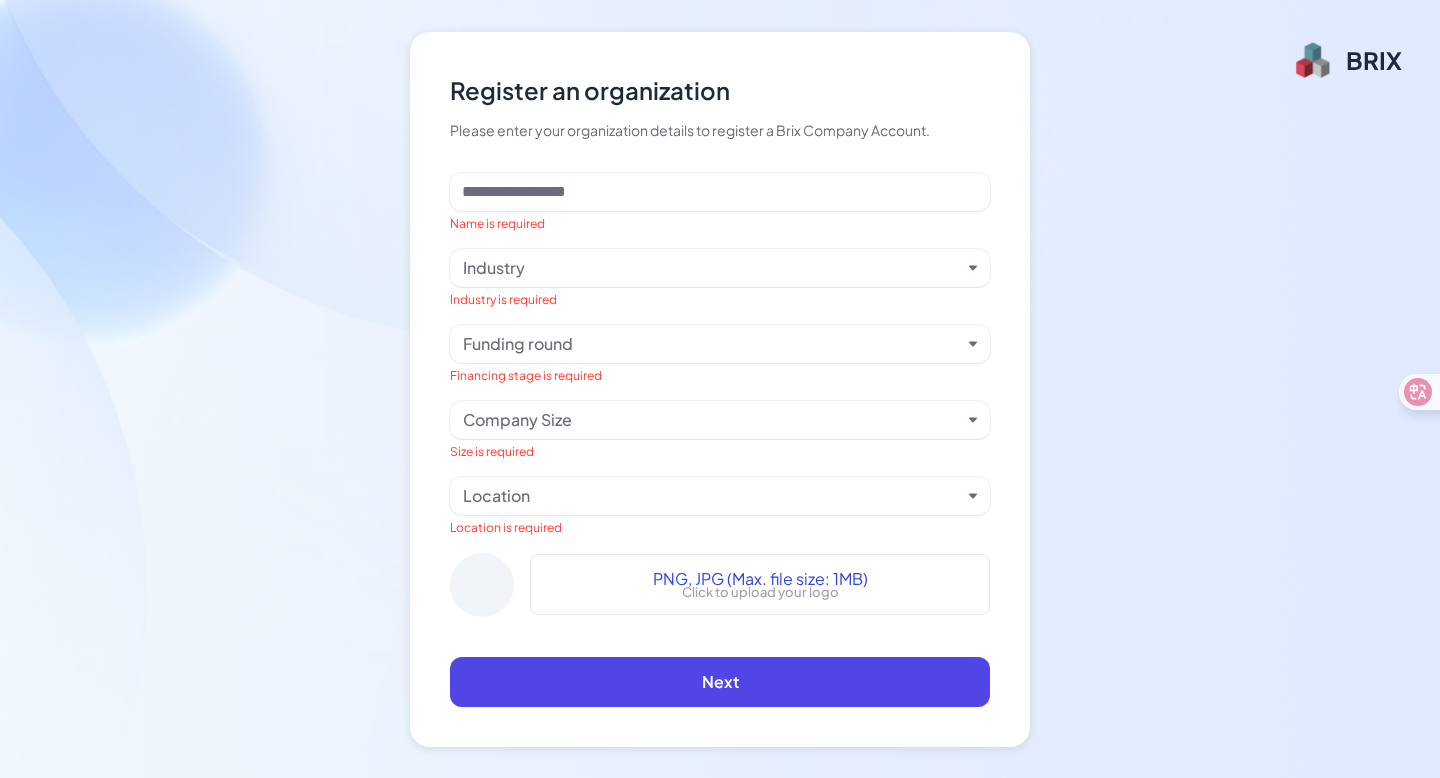 click on "Location" at bounding box center (712, 496) 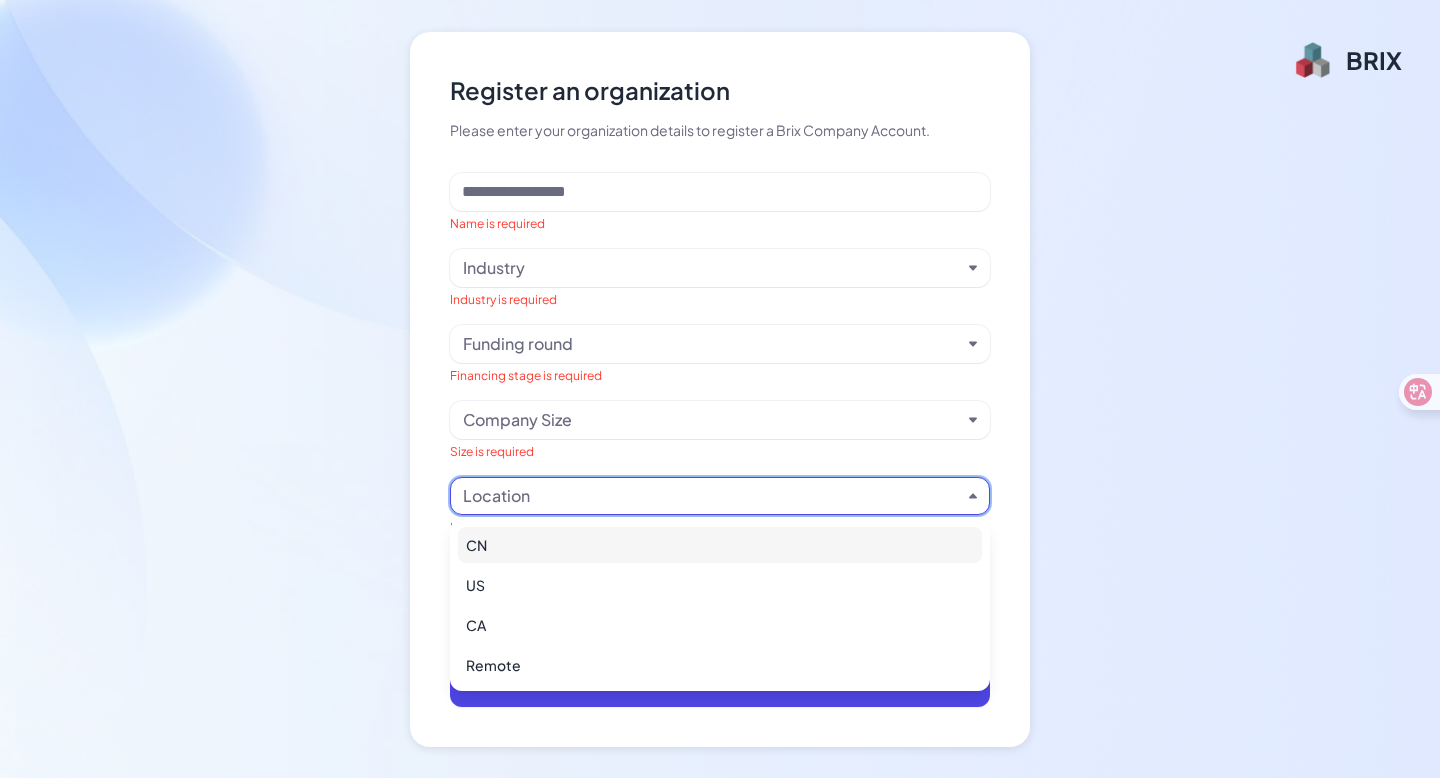 click on "CN" at bounding box center (720, 545) 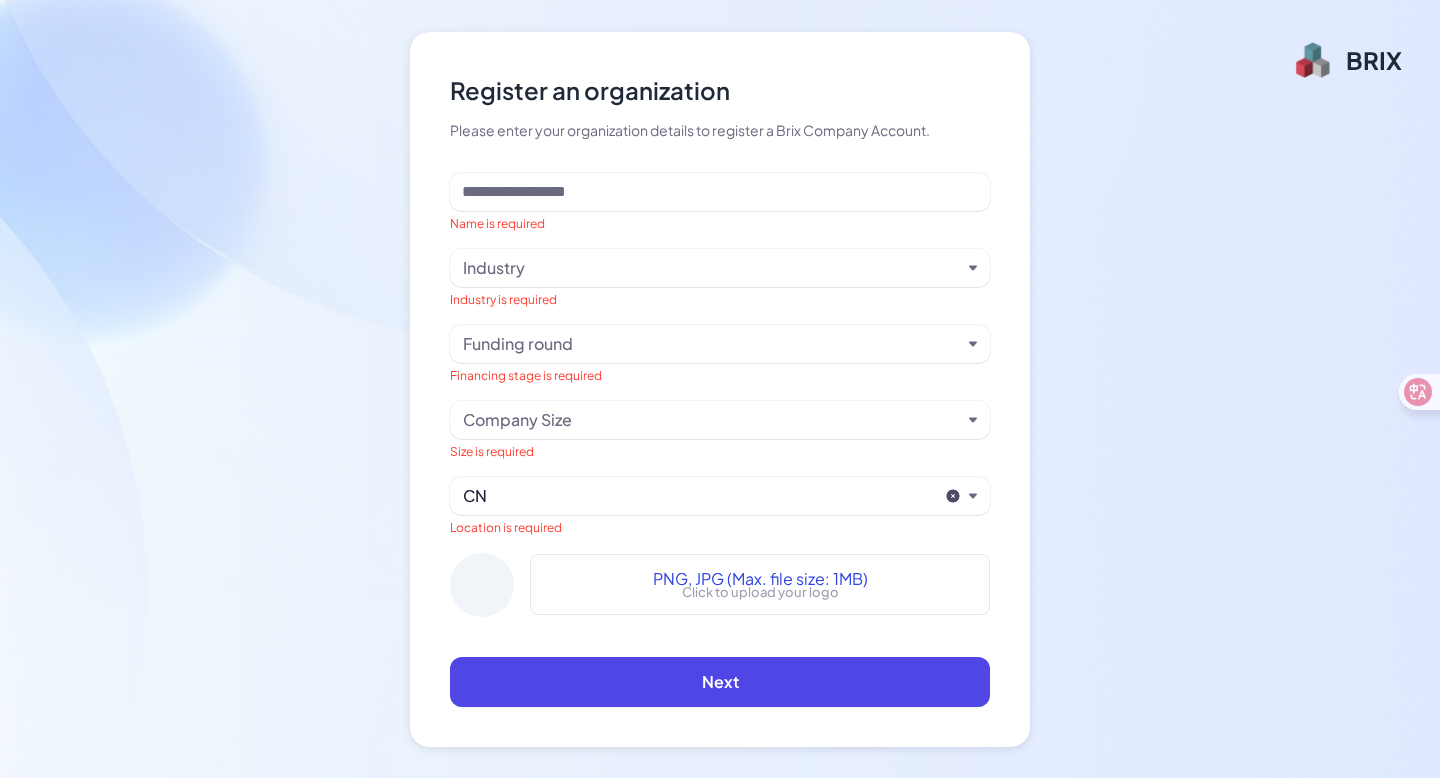 click on "Company Size" at bounding box center (712, 420) 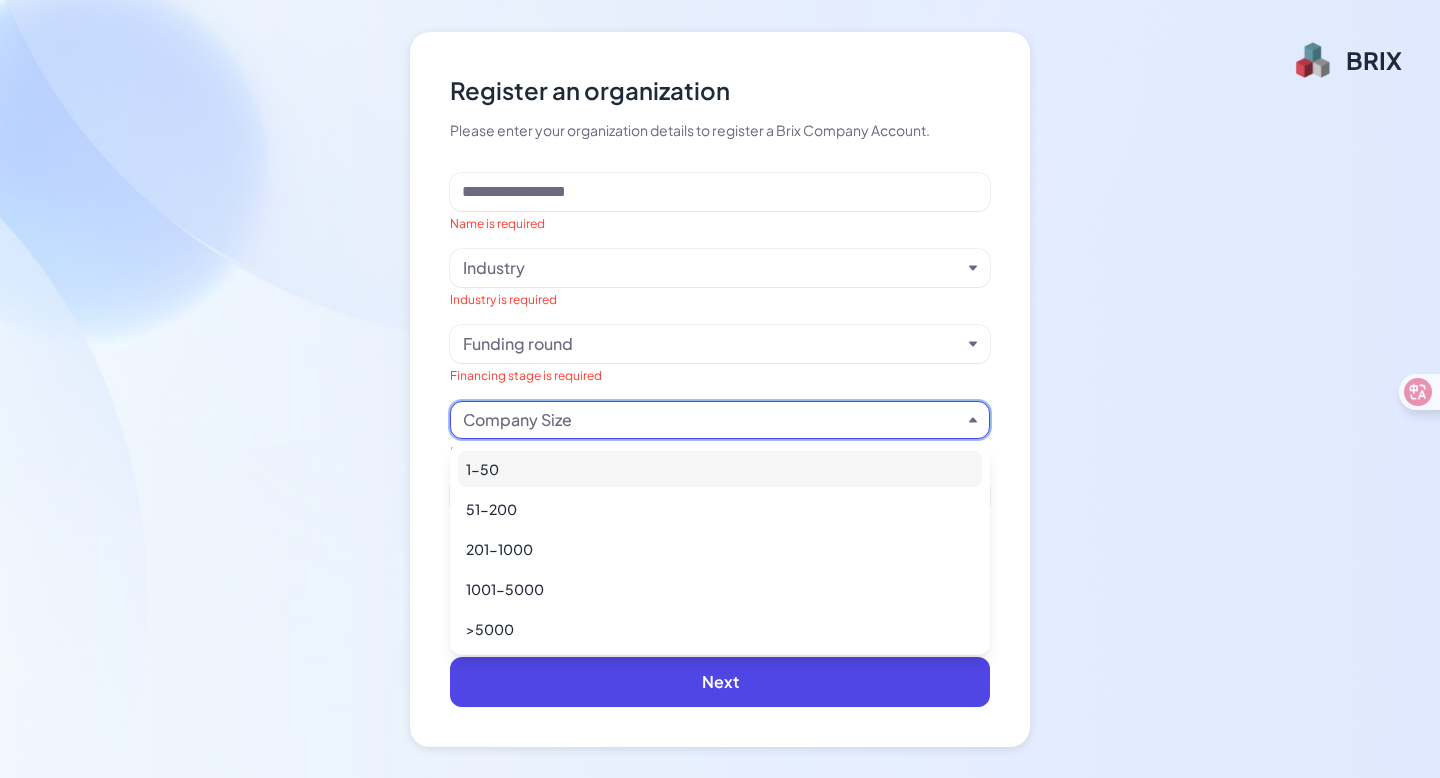 click on "1-50" at bounding box center (720, 469) 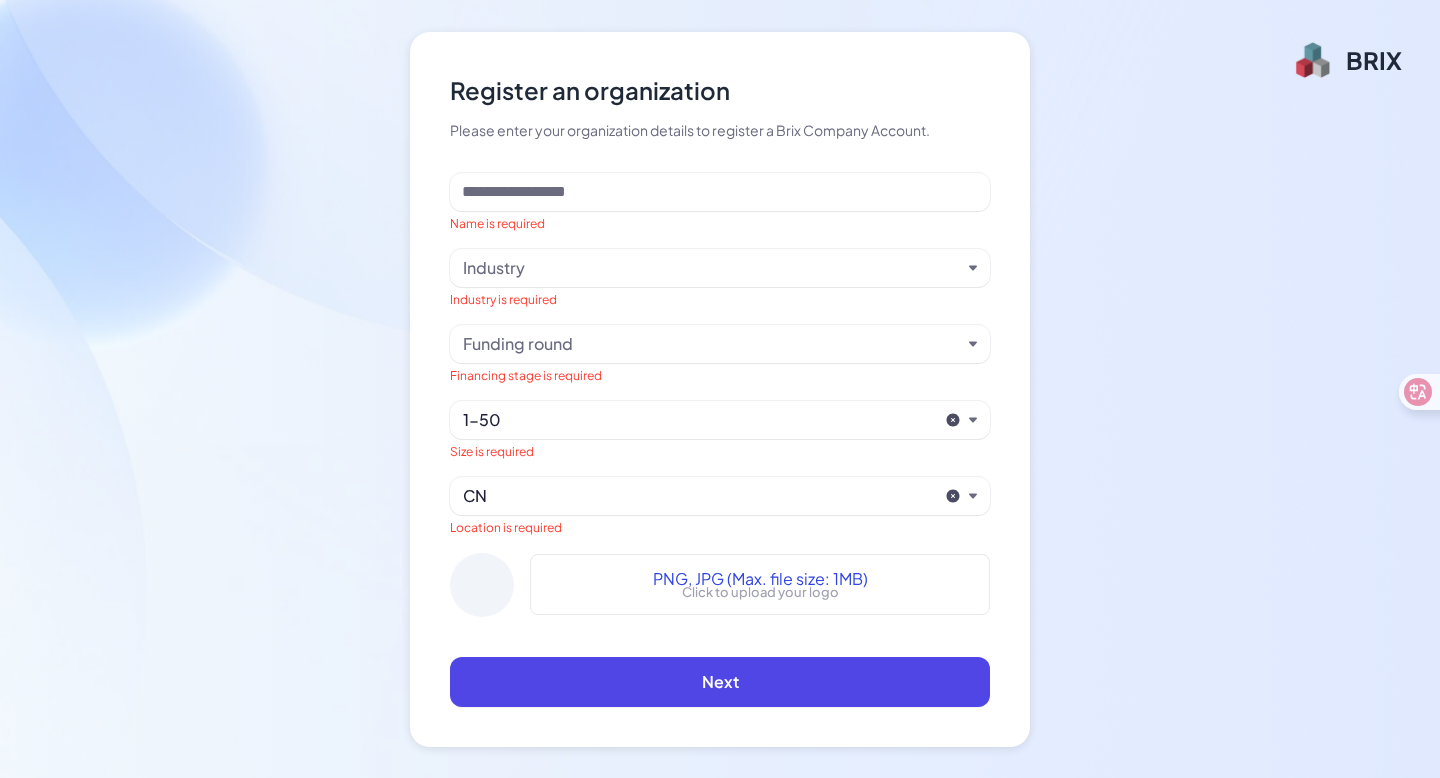 click on "Funding round" at bounding box center (720, 344) 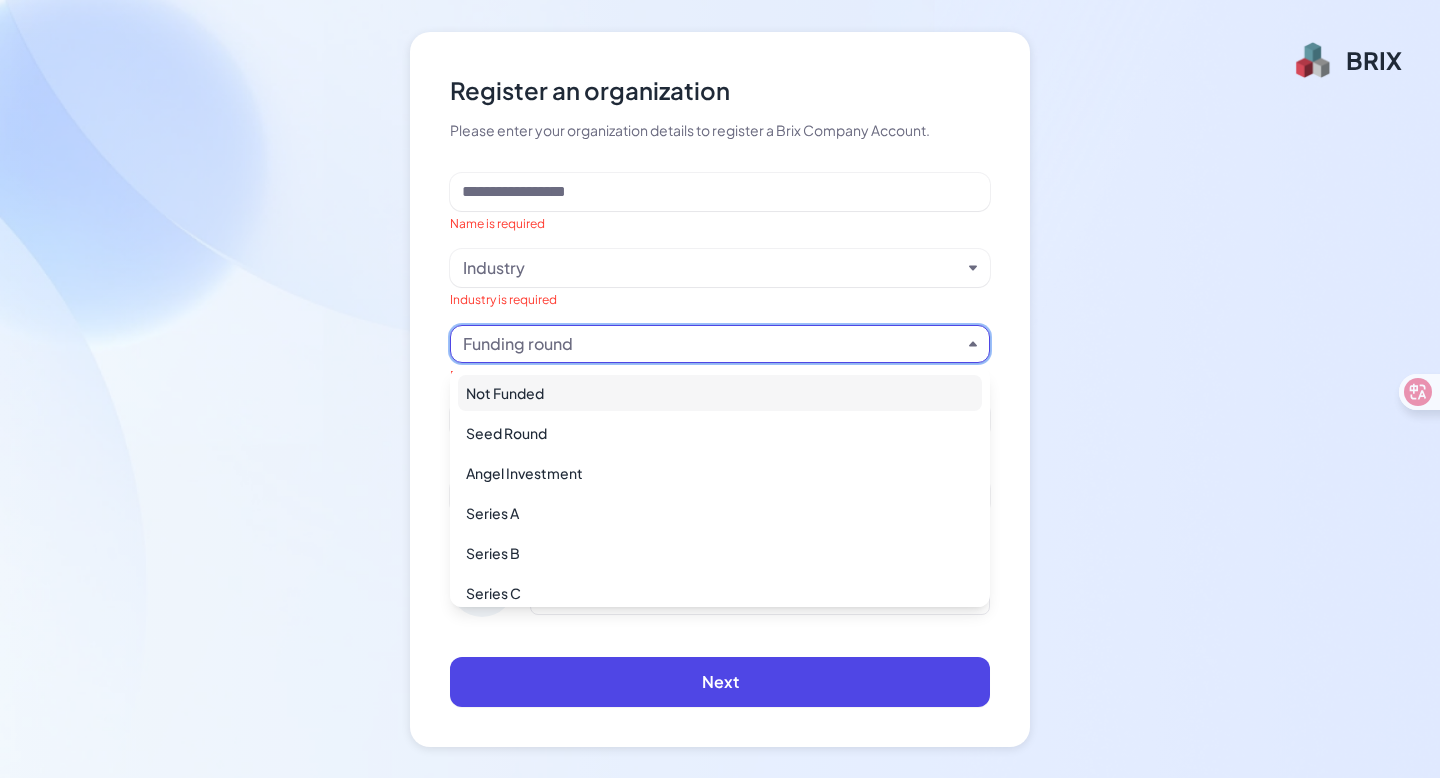 click on "Not Funded" at bounding box center (720, 393) 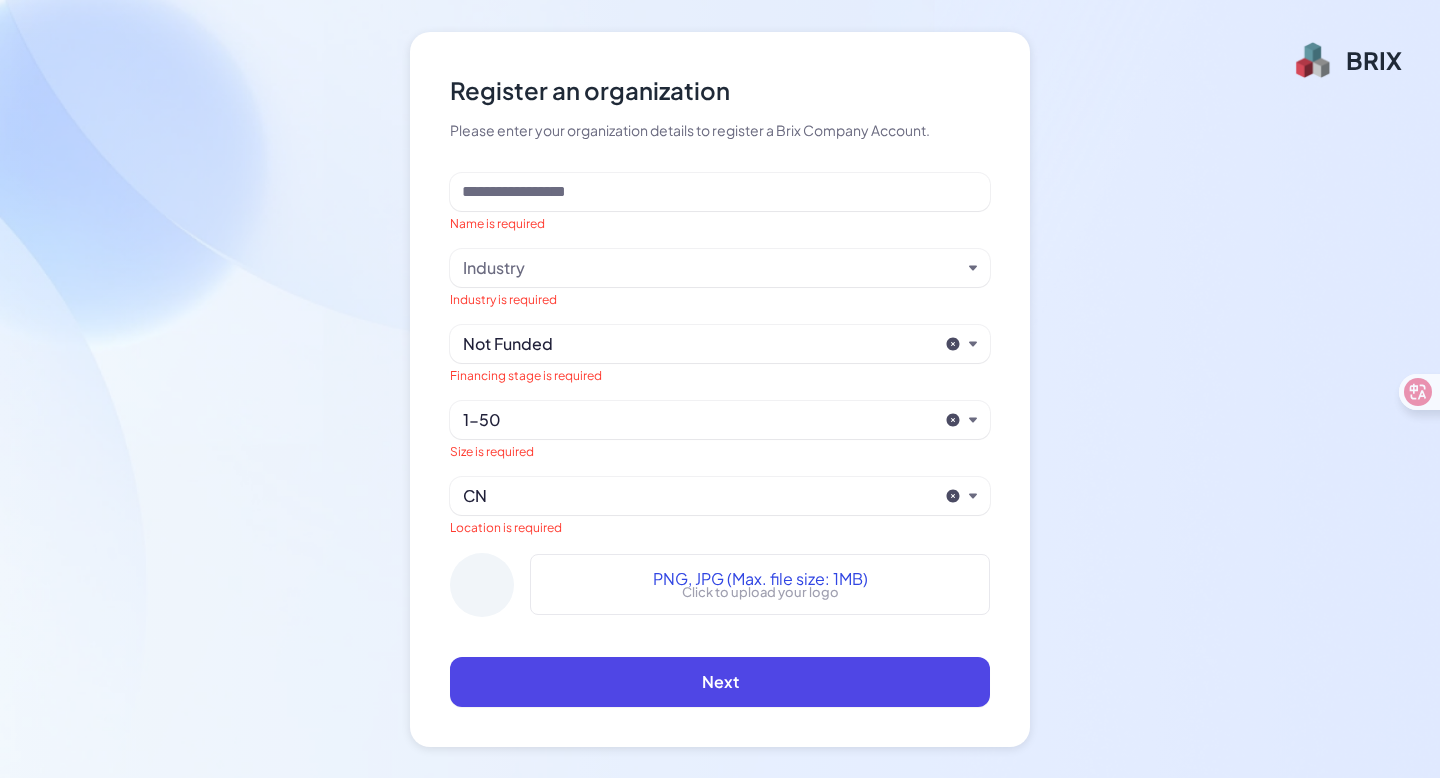 click on "Not Funded" at bounding box center [700, 344] 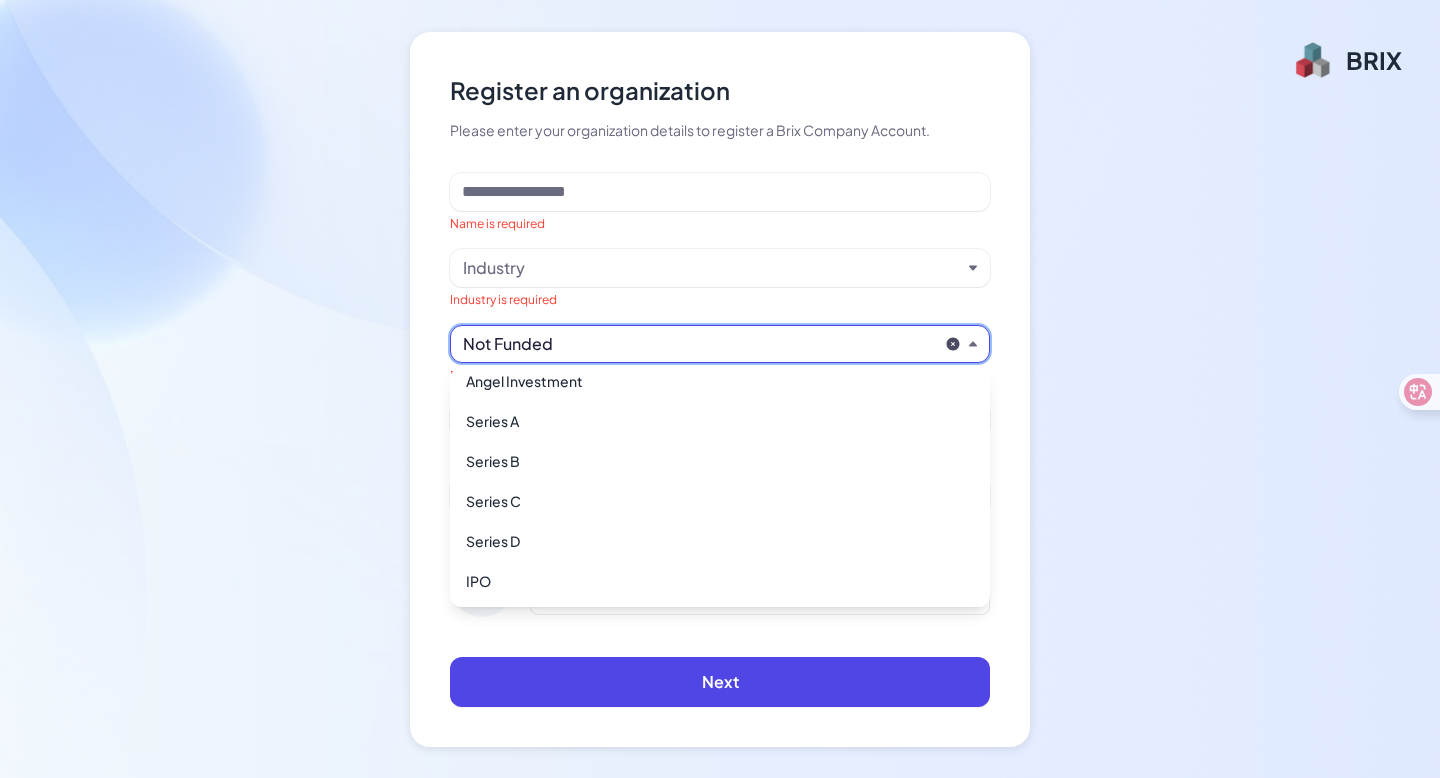 scroll, scrollTop: 0, scrollLeft: 0, axis: both 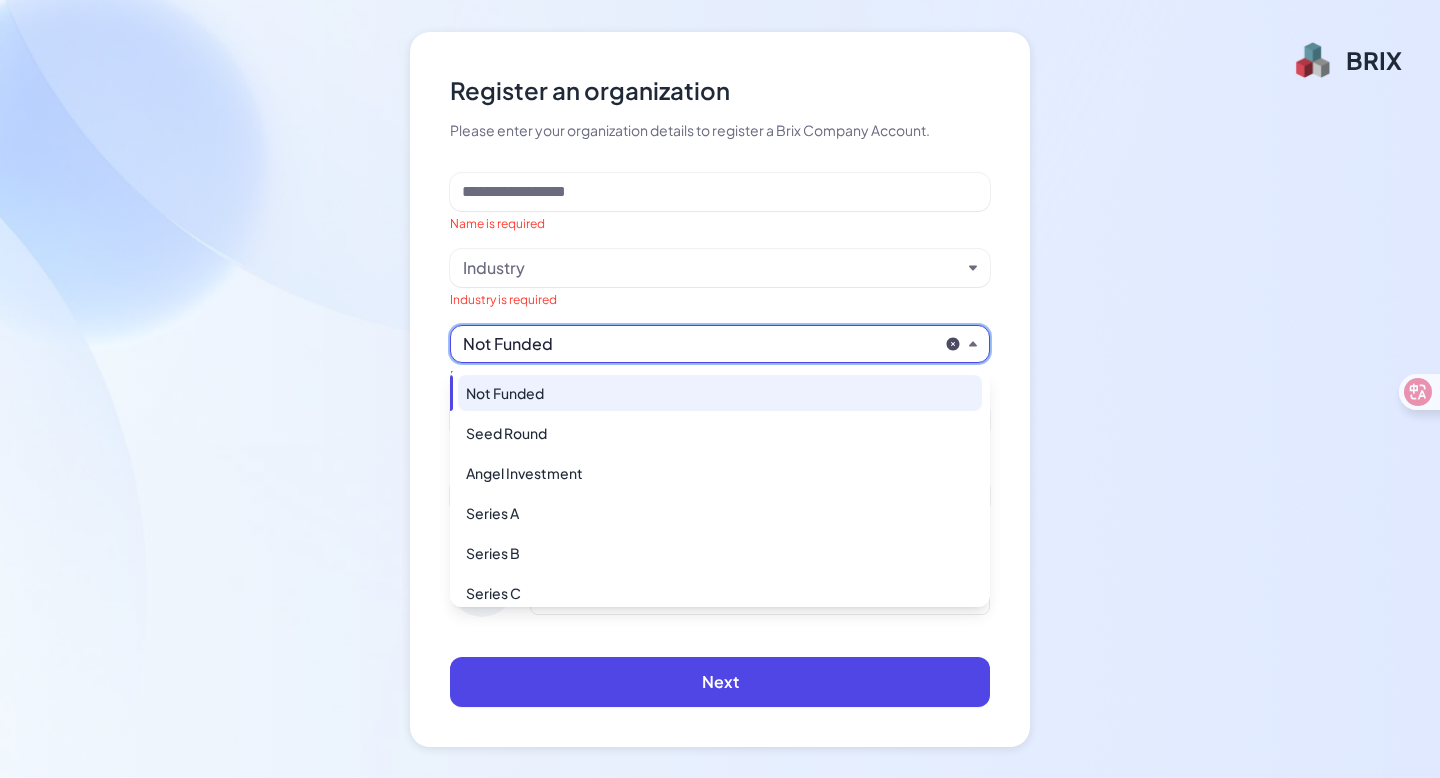 click on "Not Funded" at bounding box center [720, 393] 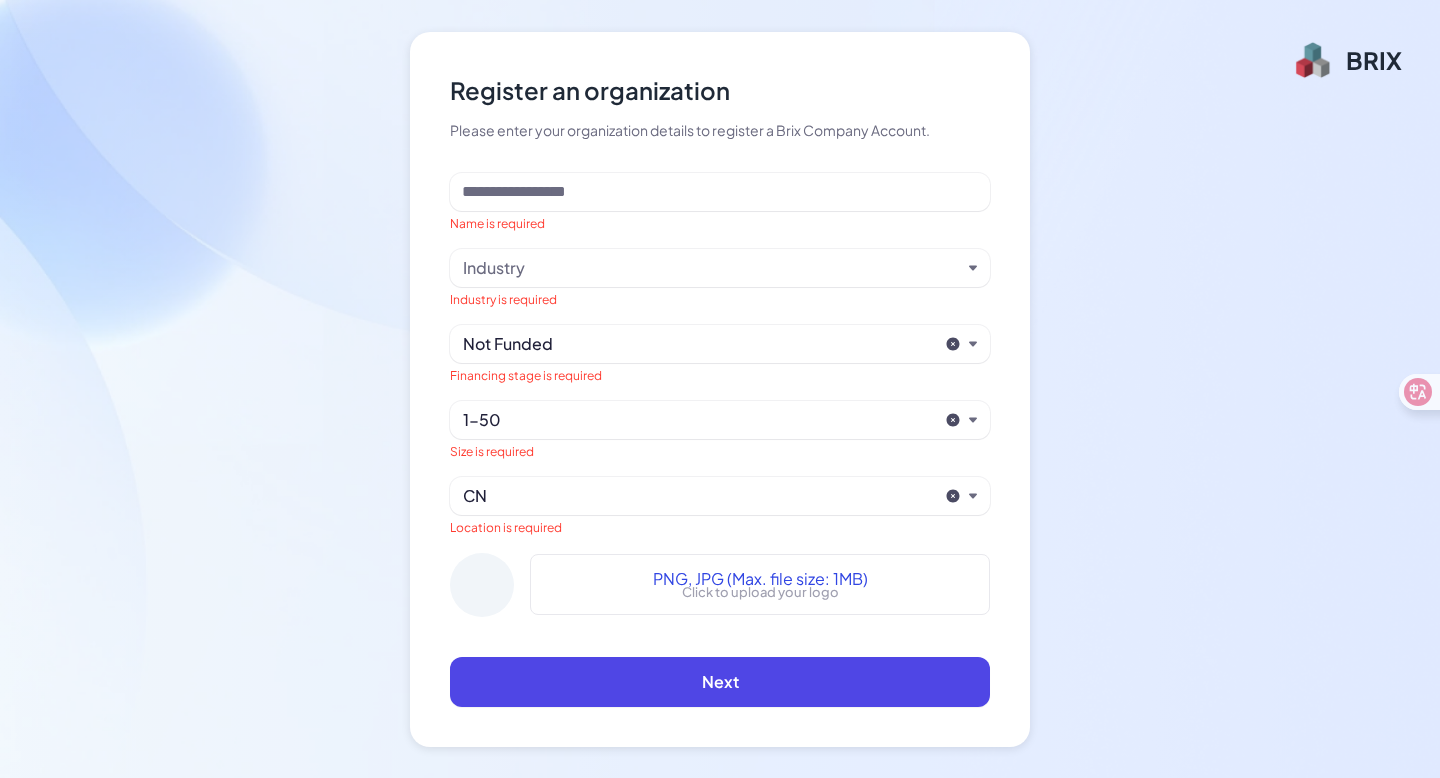 click on "Industry" at bounding box center [712, 268] 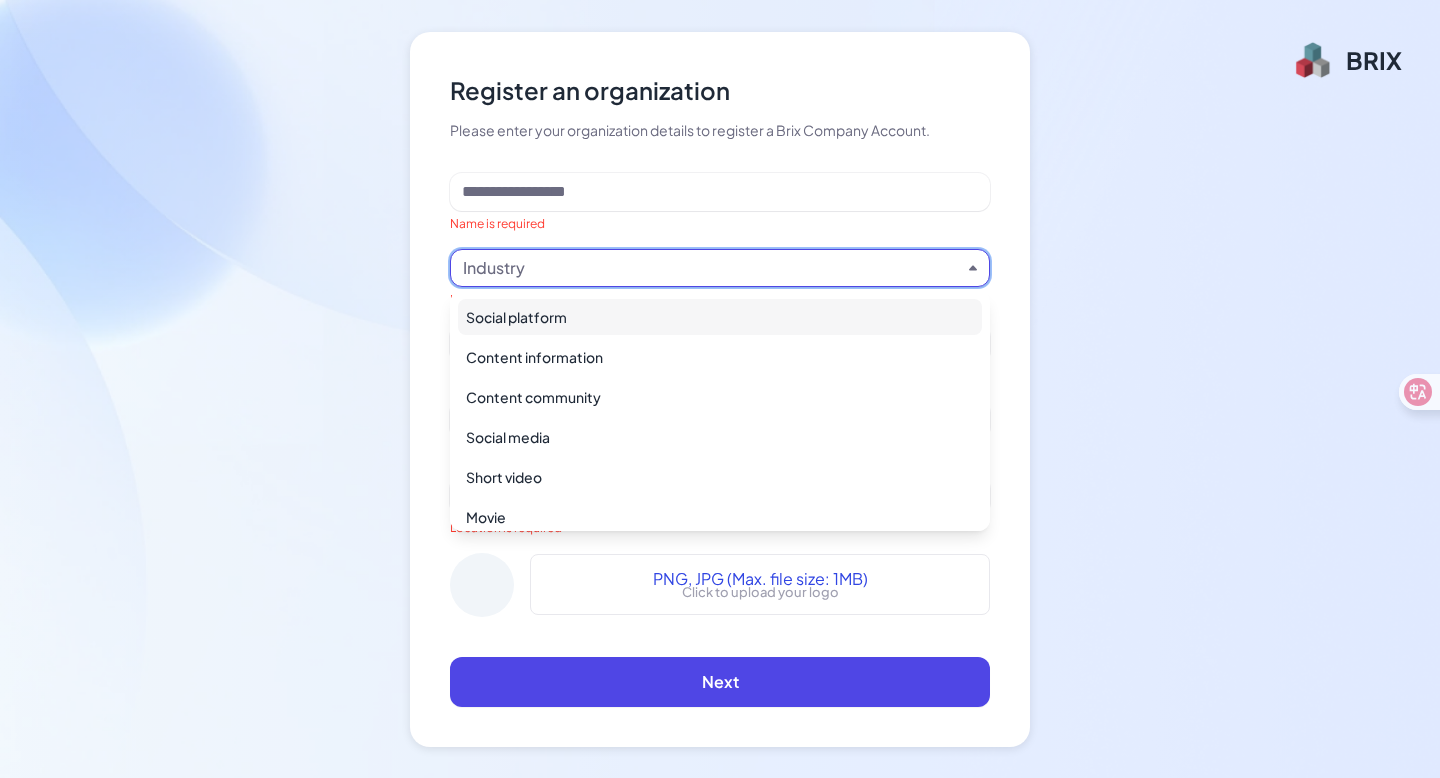 click on "Industry" at bounding box center (712, 268) 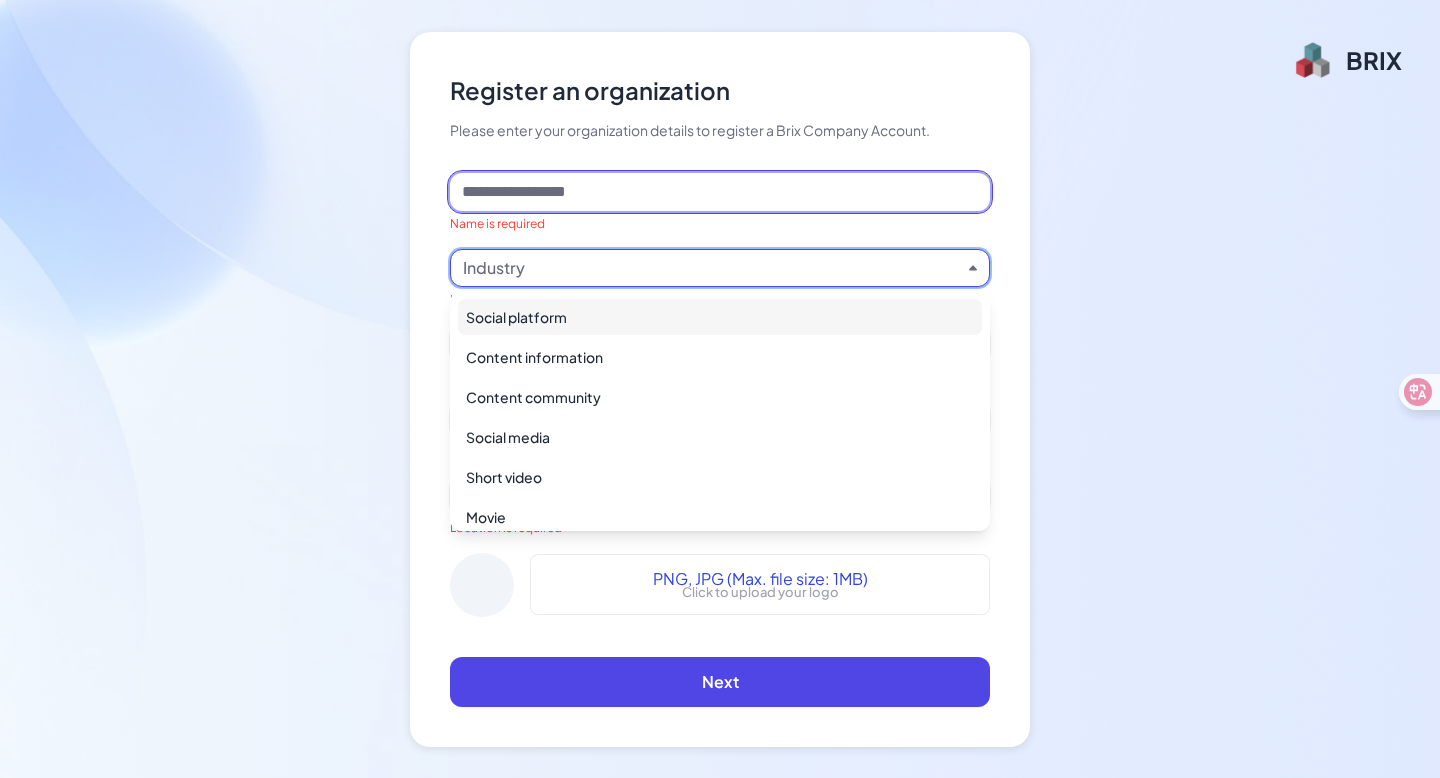 click at bounding box center (720, 192) 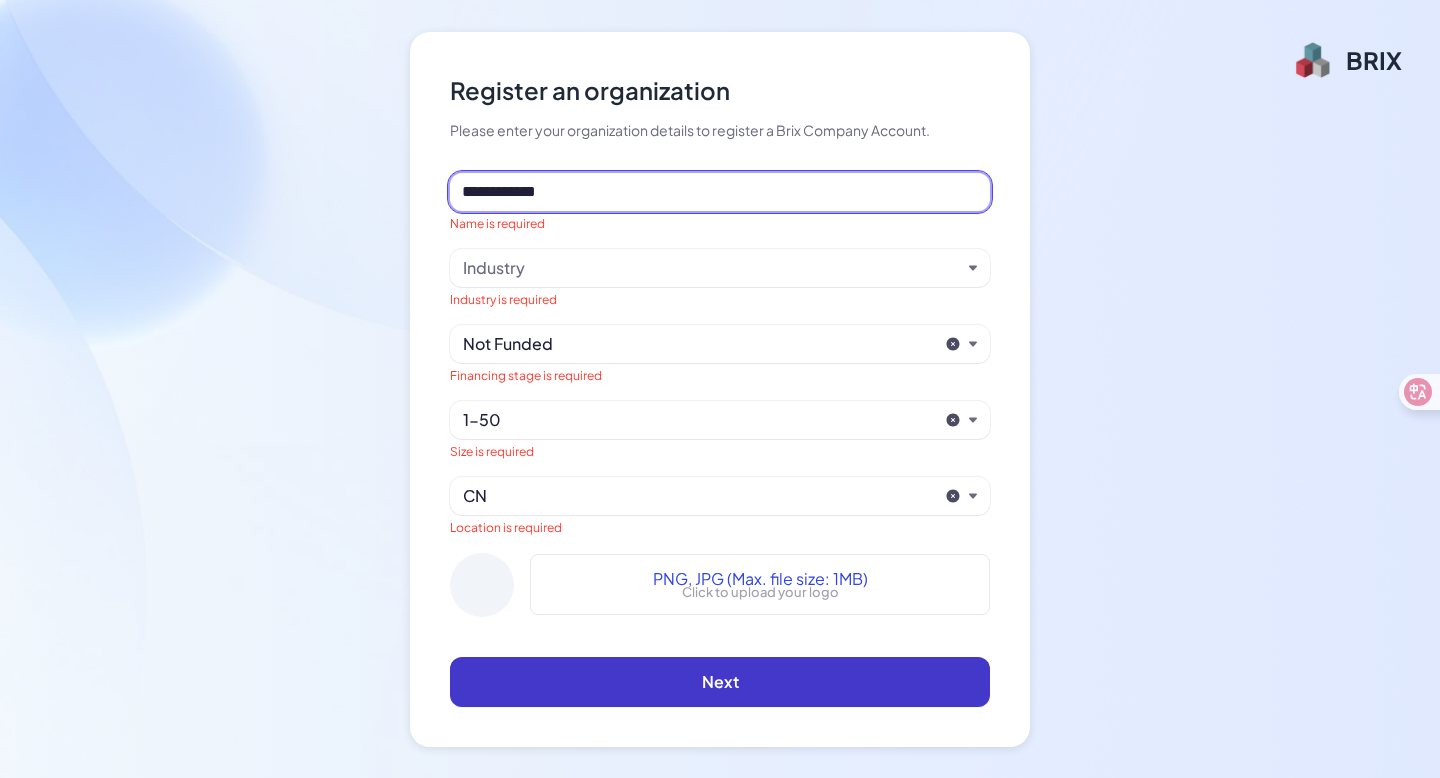 type on "**********" 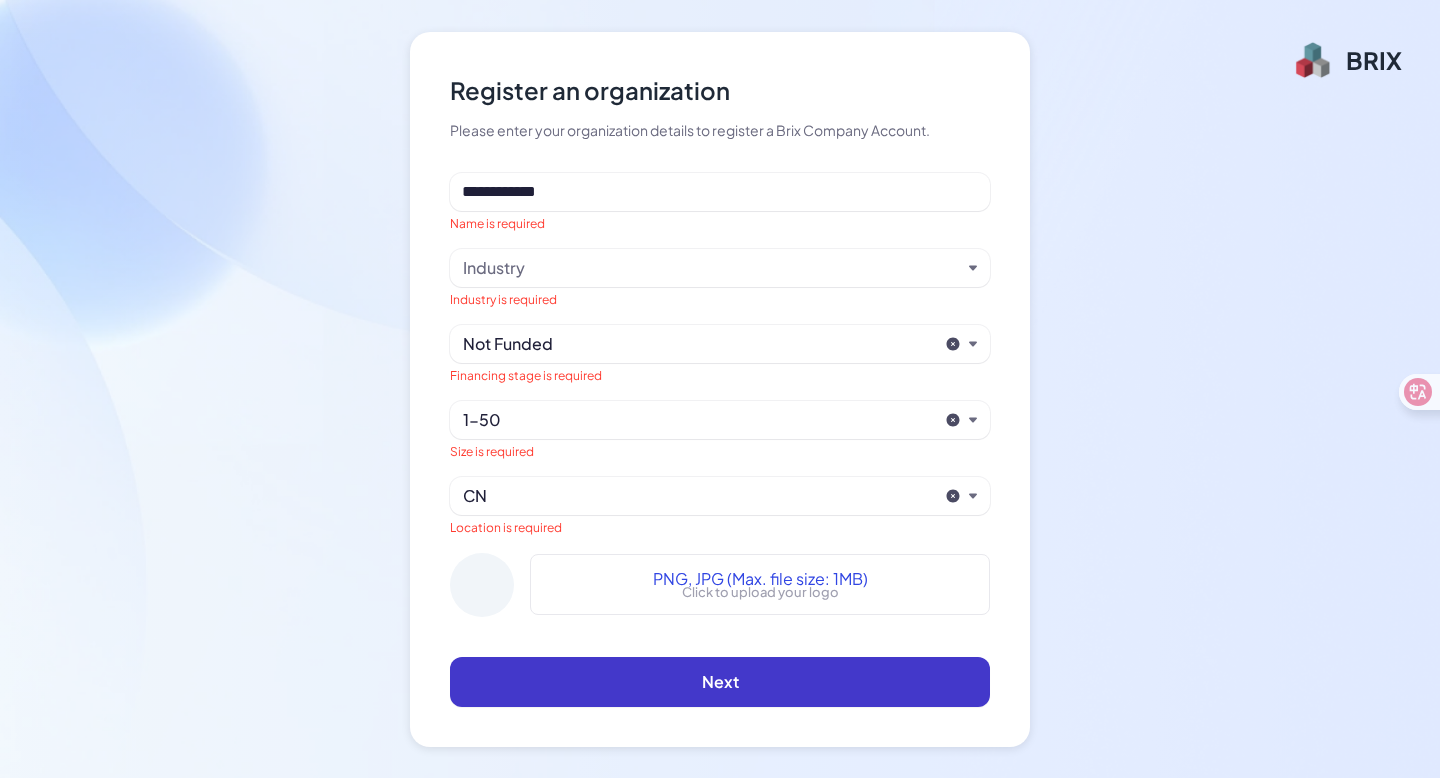 click on "Next" at bounding box center [720, 682] 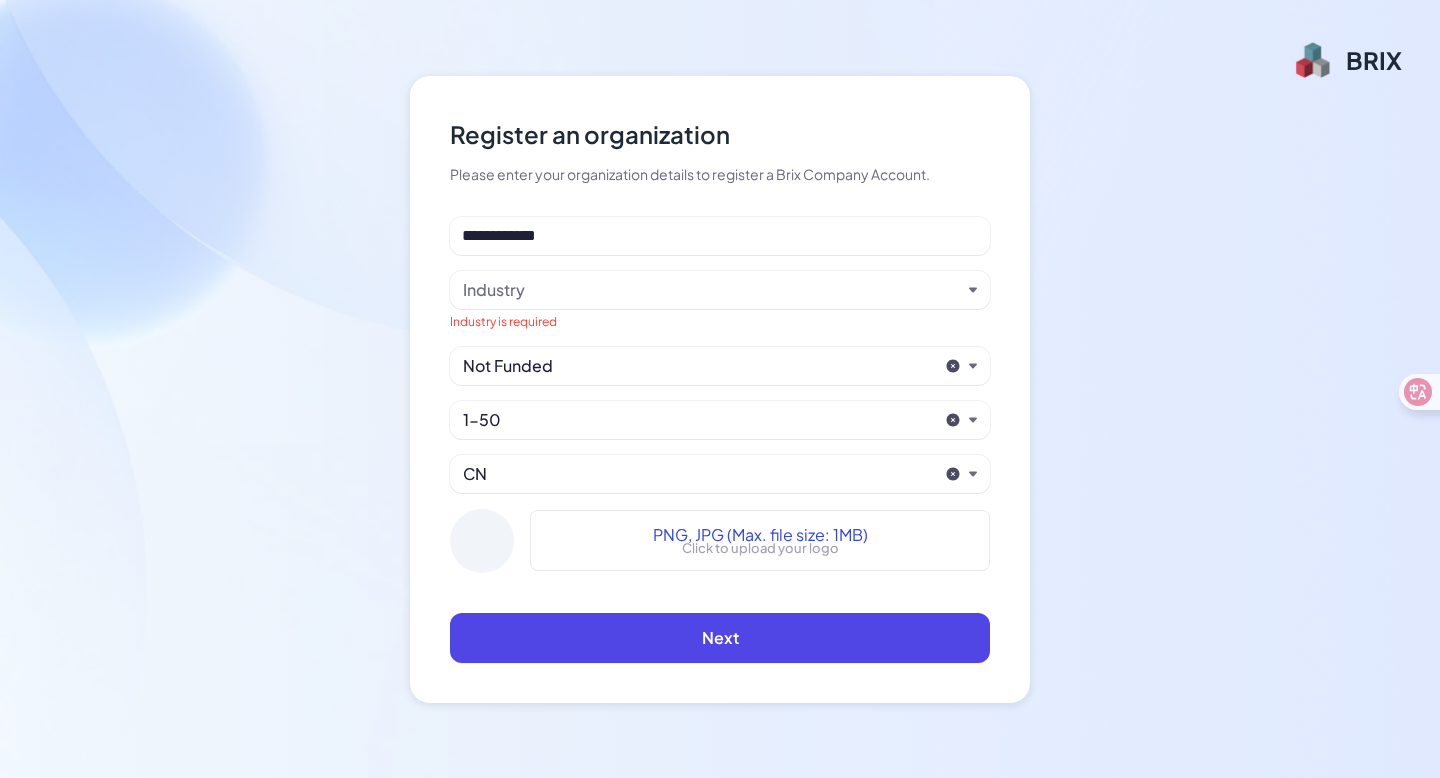 click on "**********" at bounding box center (720, 389) 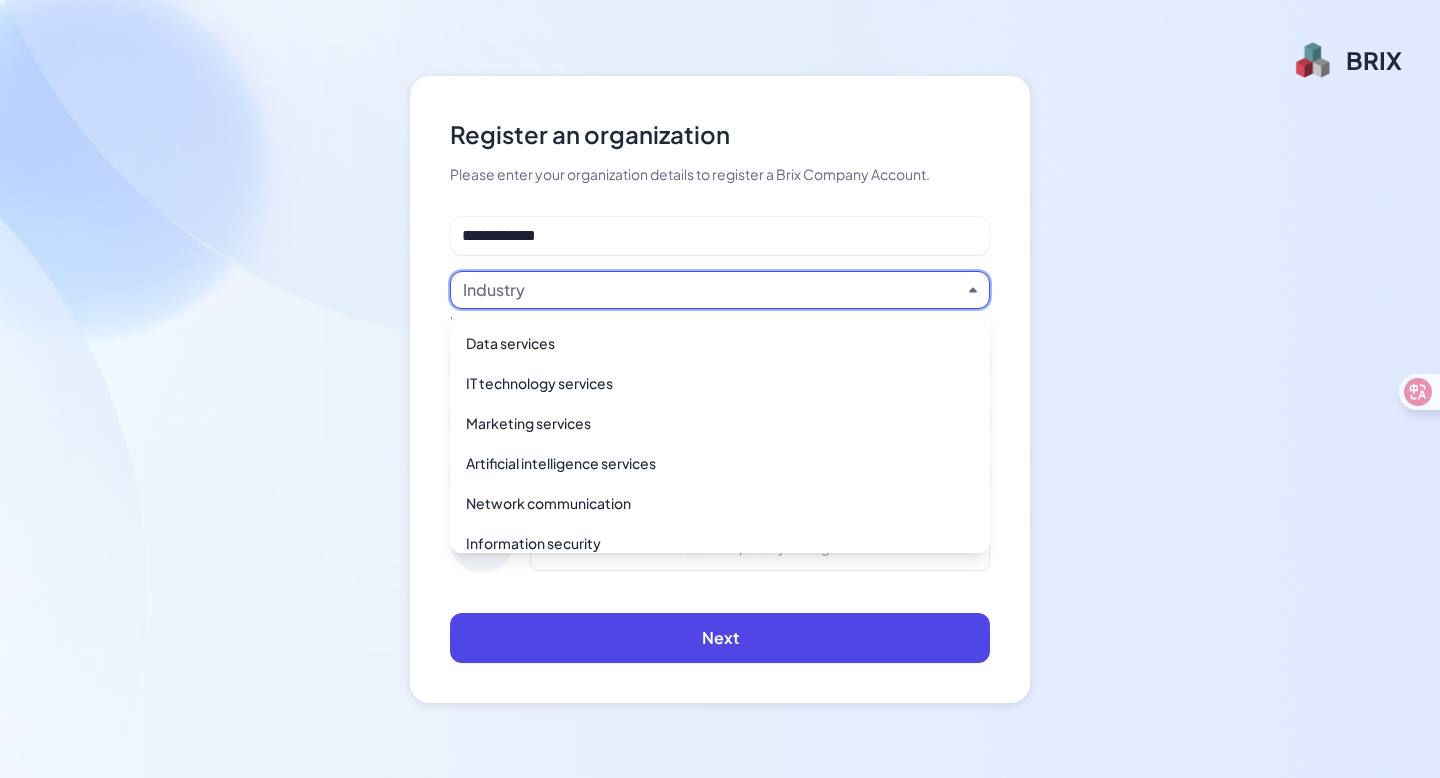 scroll, scrollTop: 697, scrollLeft: 0, axis: vertical 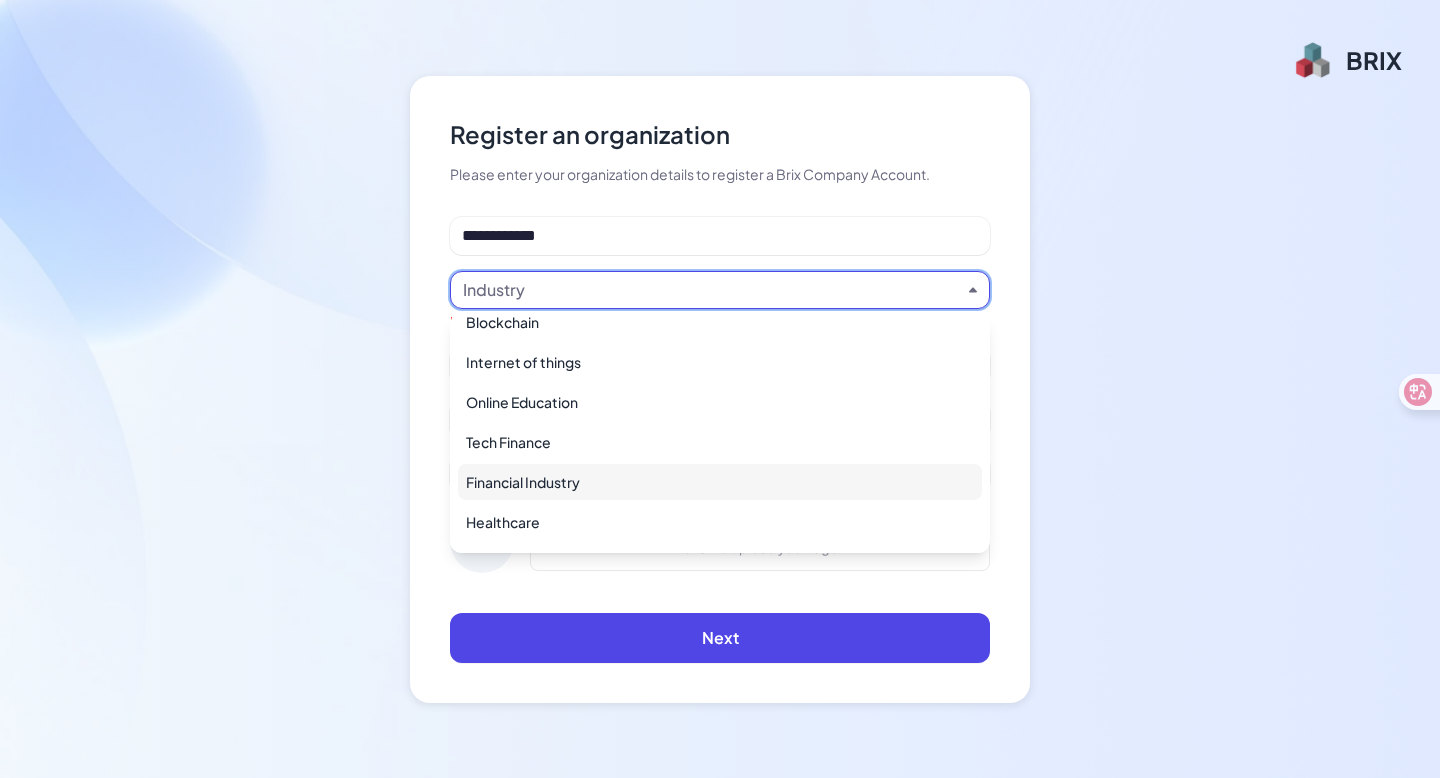 drag, startPoint x: 734, startPoint y: 425, endPoint x: 746, endPoint y: 488, distance: 64.132675 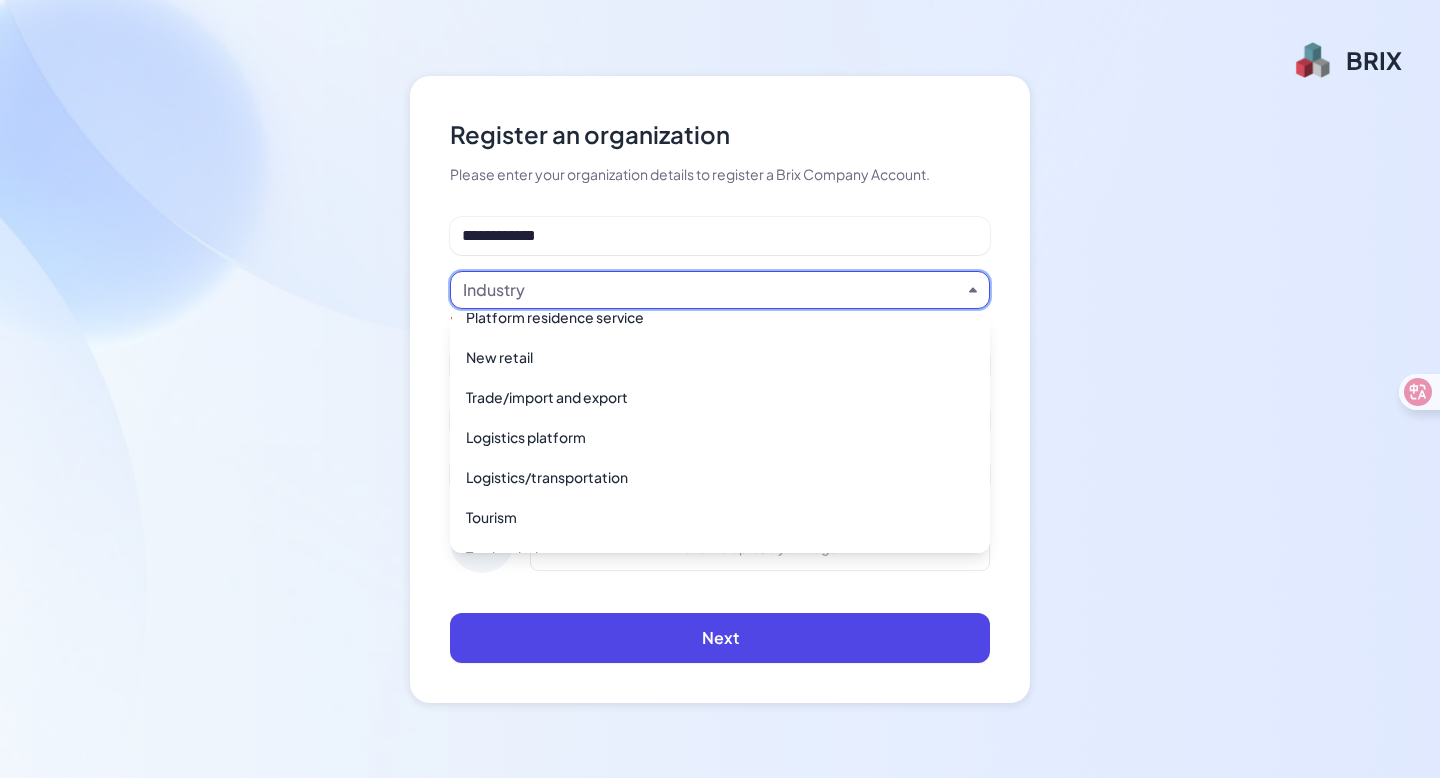 scroll, scrollTop: 1452, scrollLeft: 0, axis: vertical 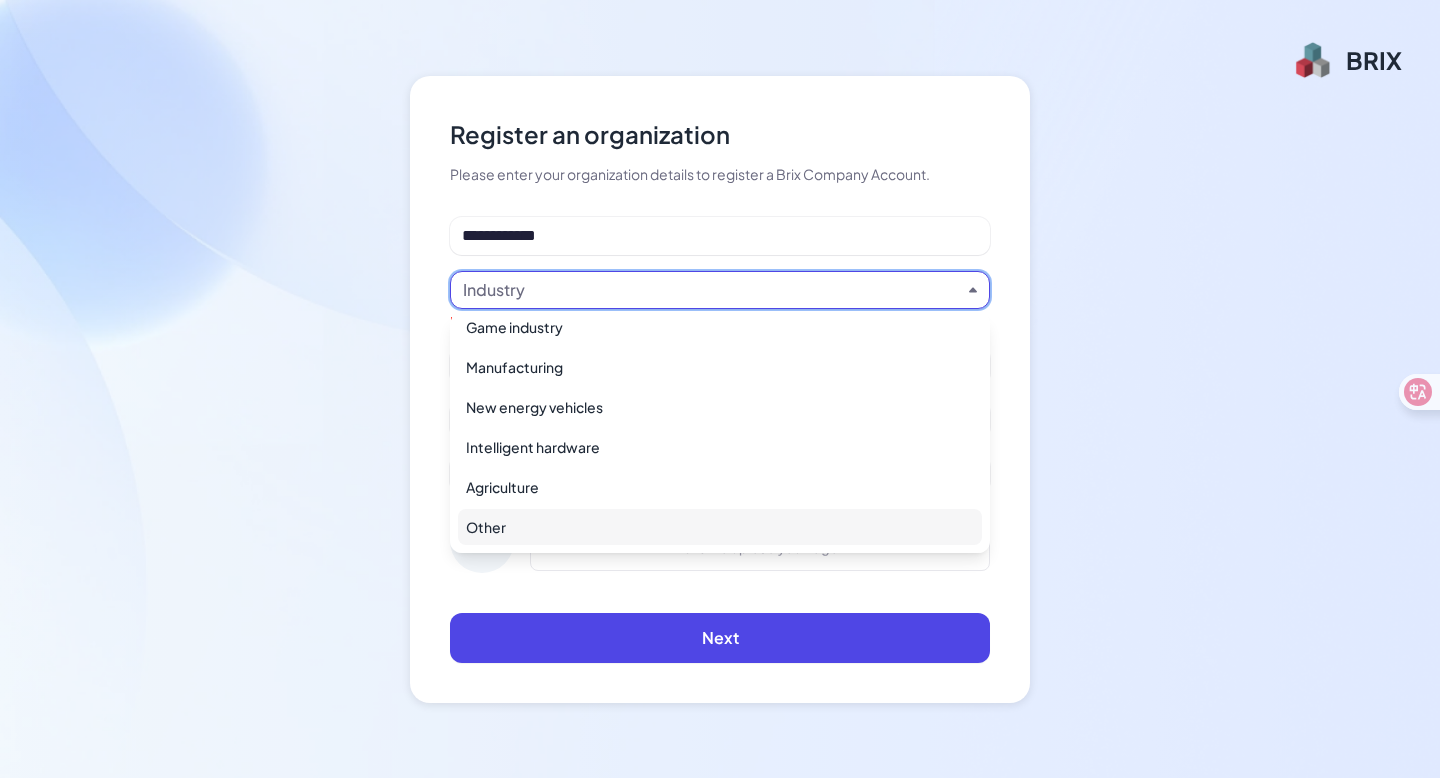 click on "Other" at bounding box center [720, 527] 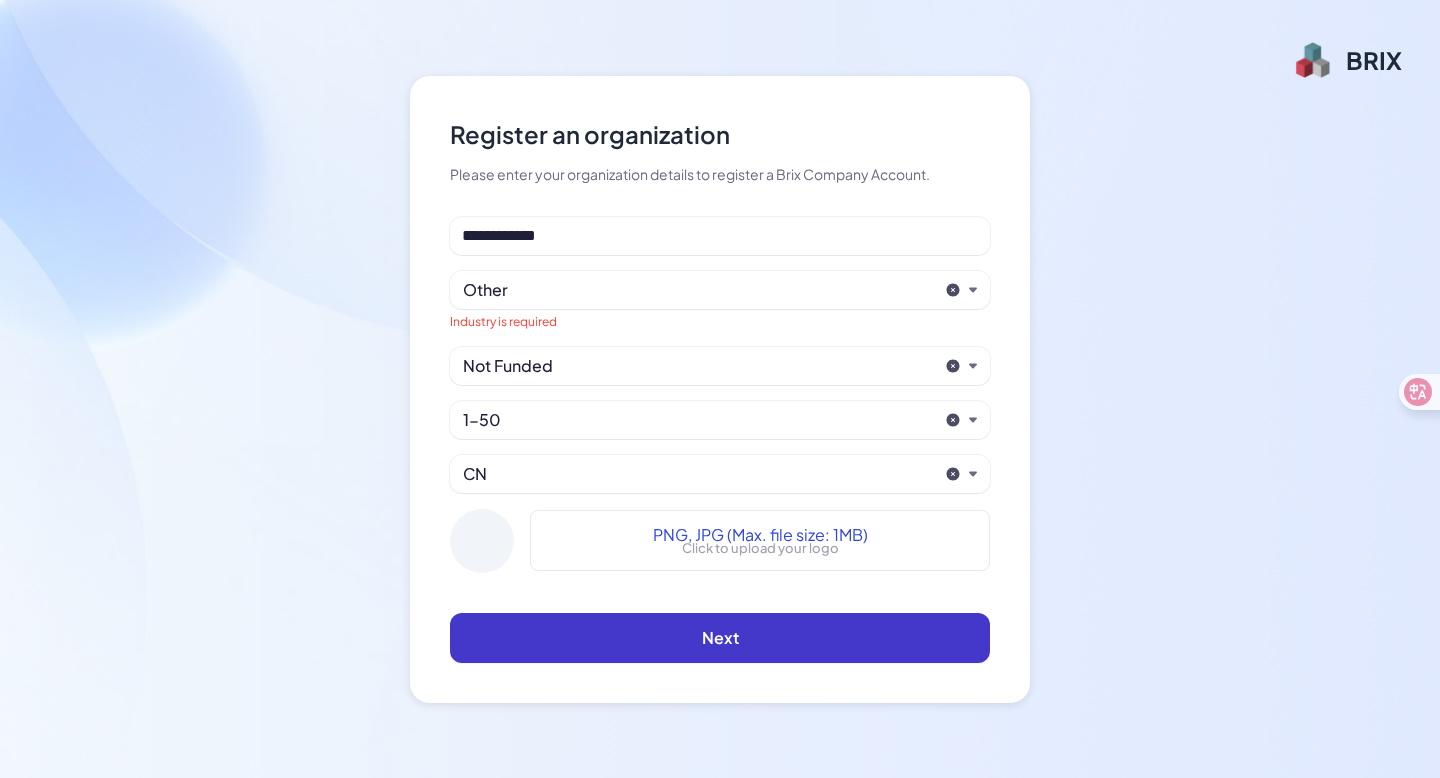 click on "Next" at bounding box center (720, 638) 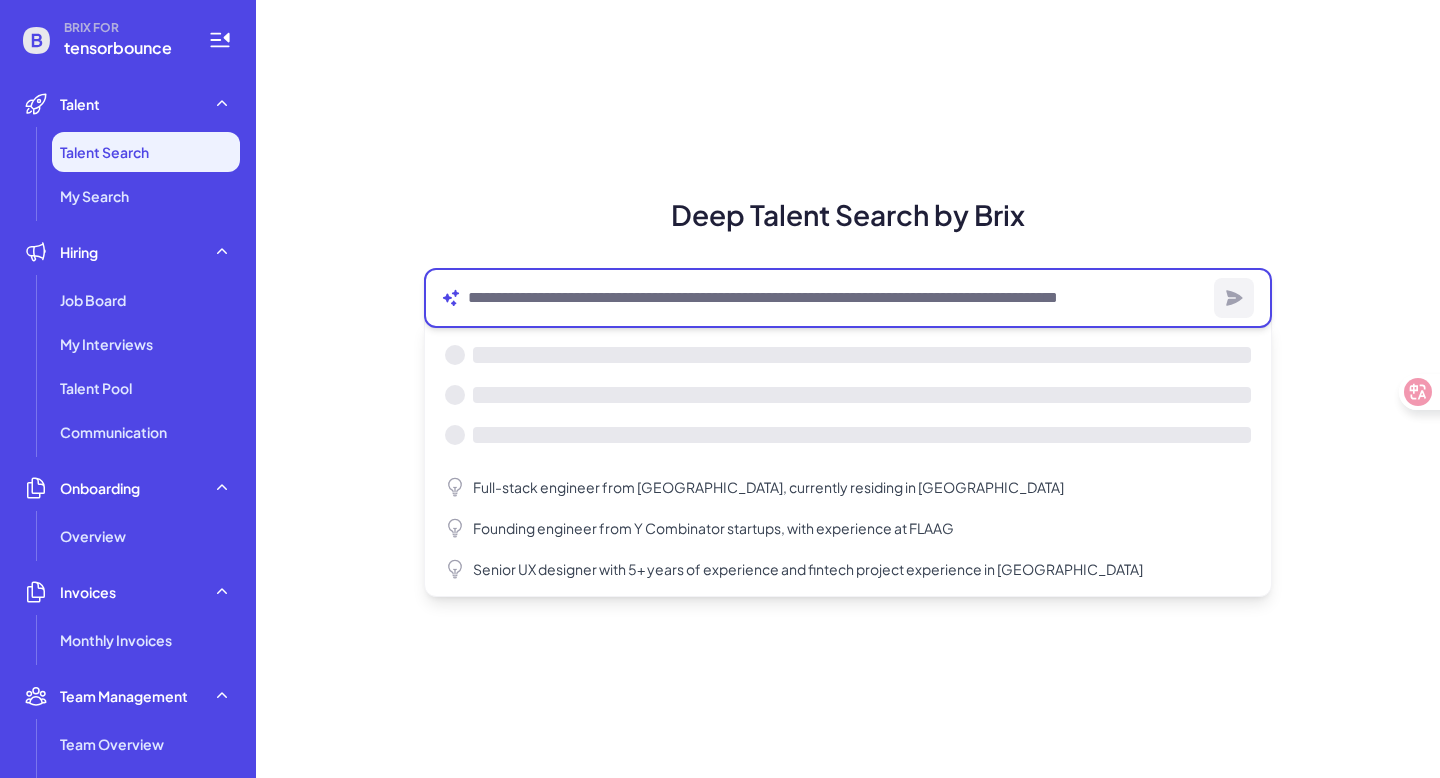 click at bounding box center [837, 298] 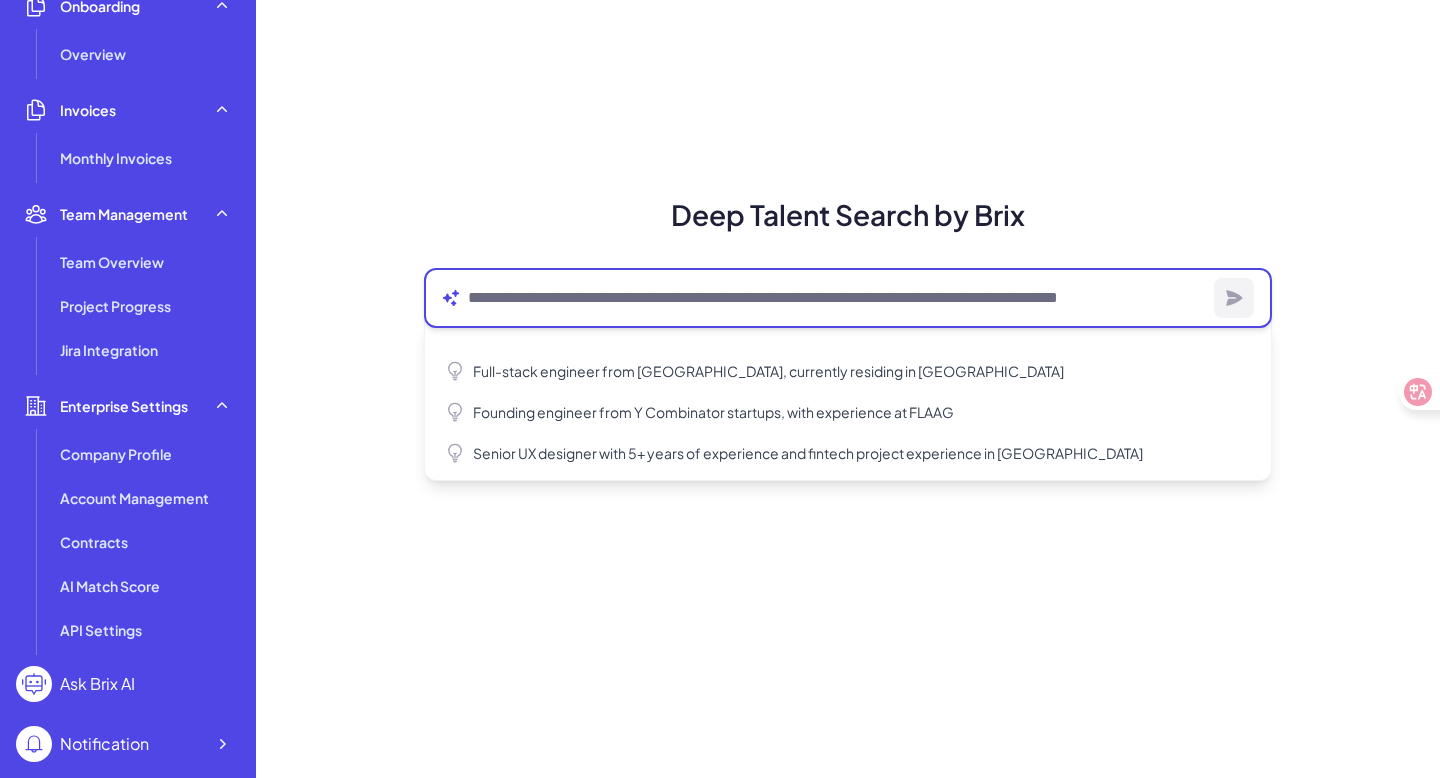 scroll, scrollTop: 538, scrollLeft: 0, axis: vertical 